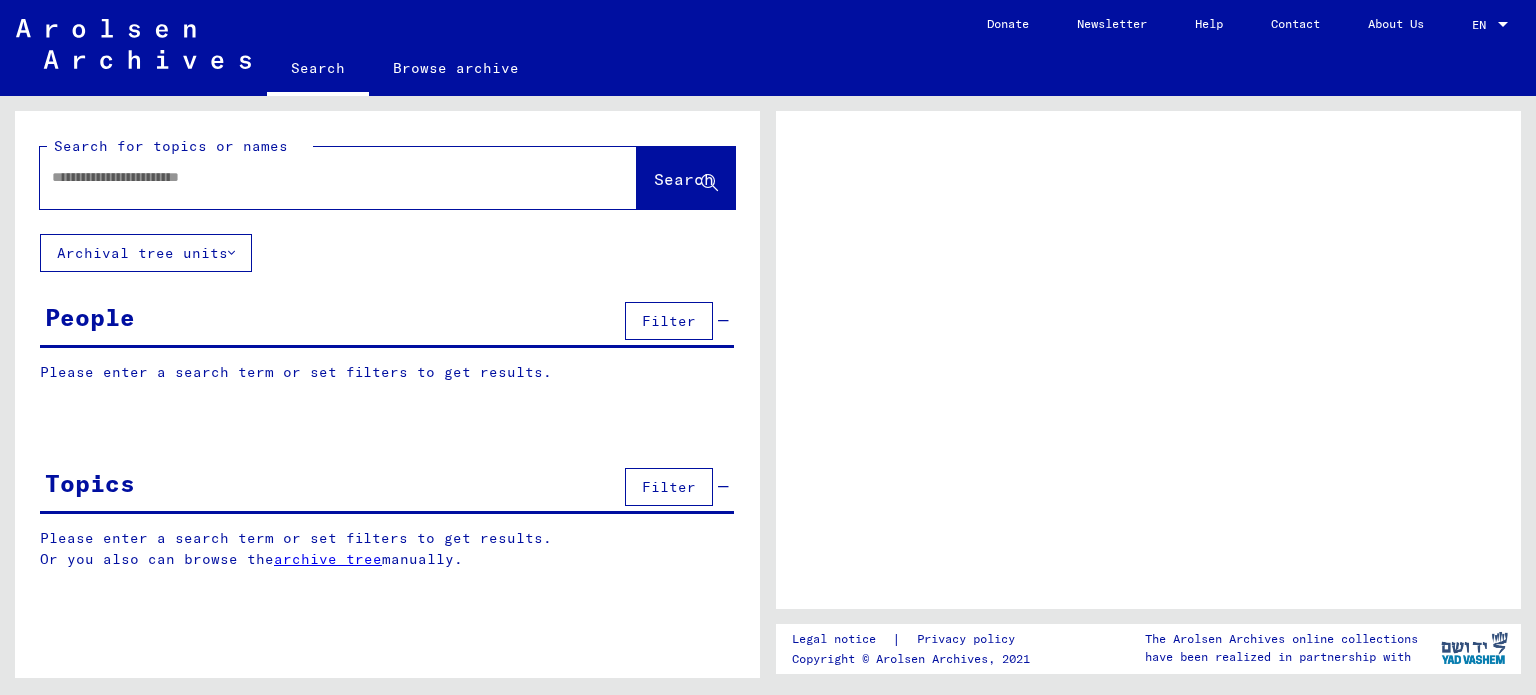 scroll, scrollTop: 0, scrollLeft: 0, axis: both 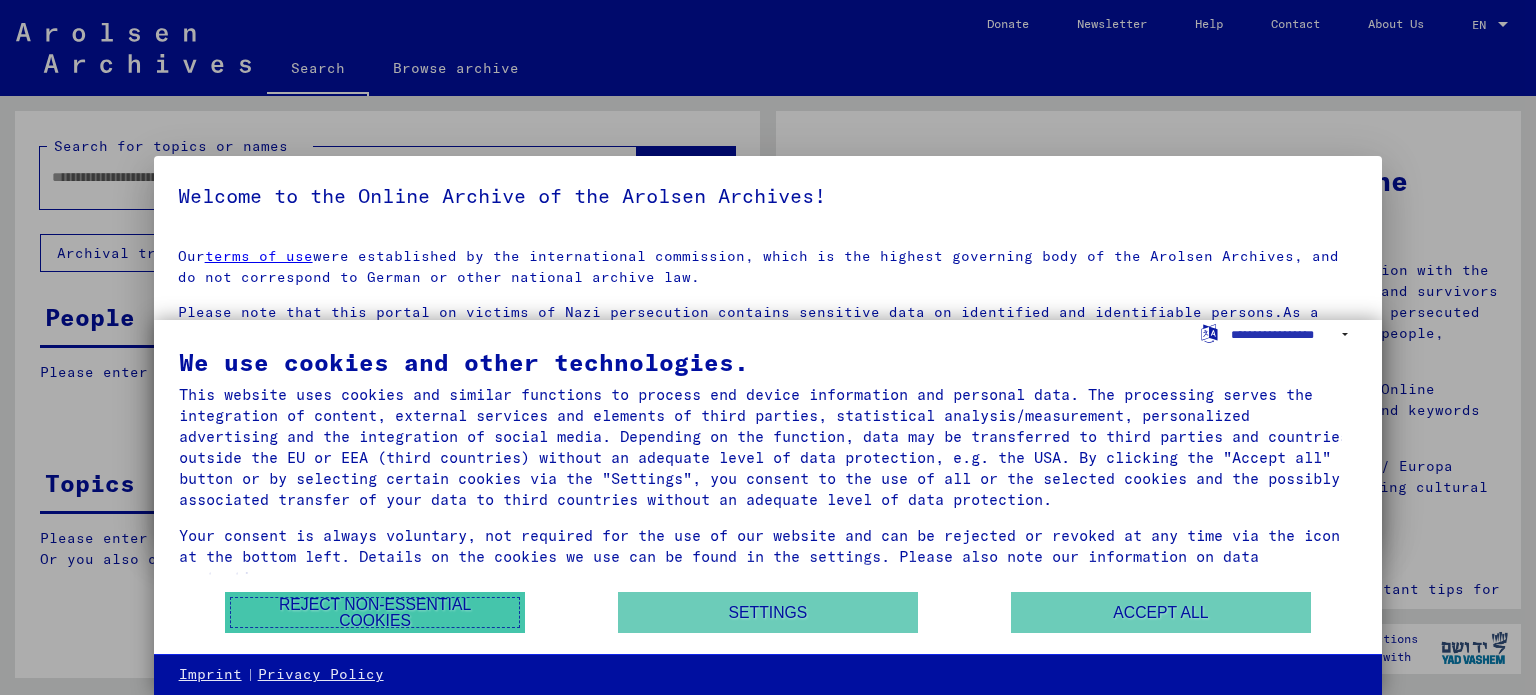 click on "Reject non-essential cookies" at bounding box center [375, 612] 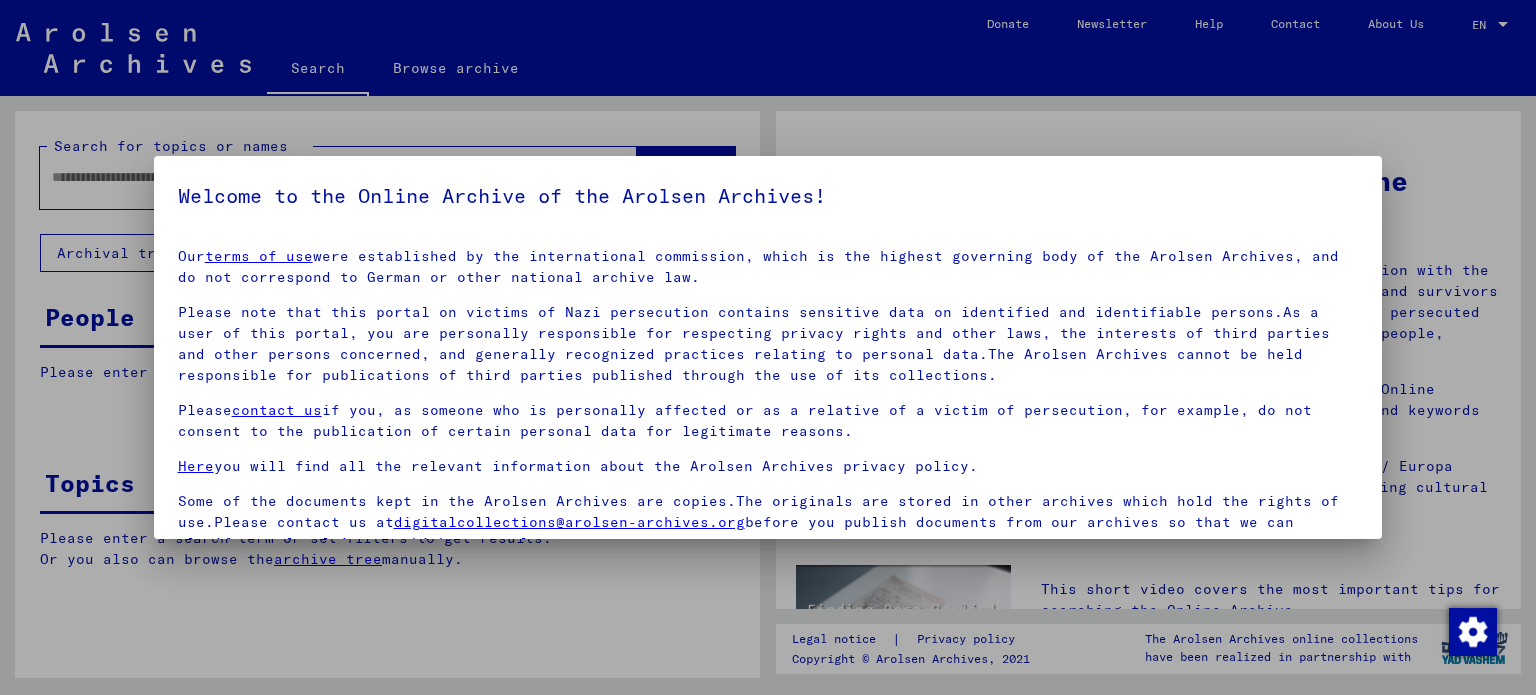 scroll, scrollTop: 4, scrollLeft: 0, axis: vertical 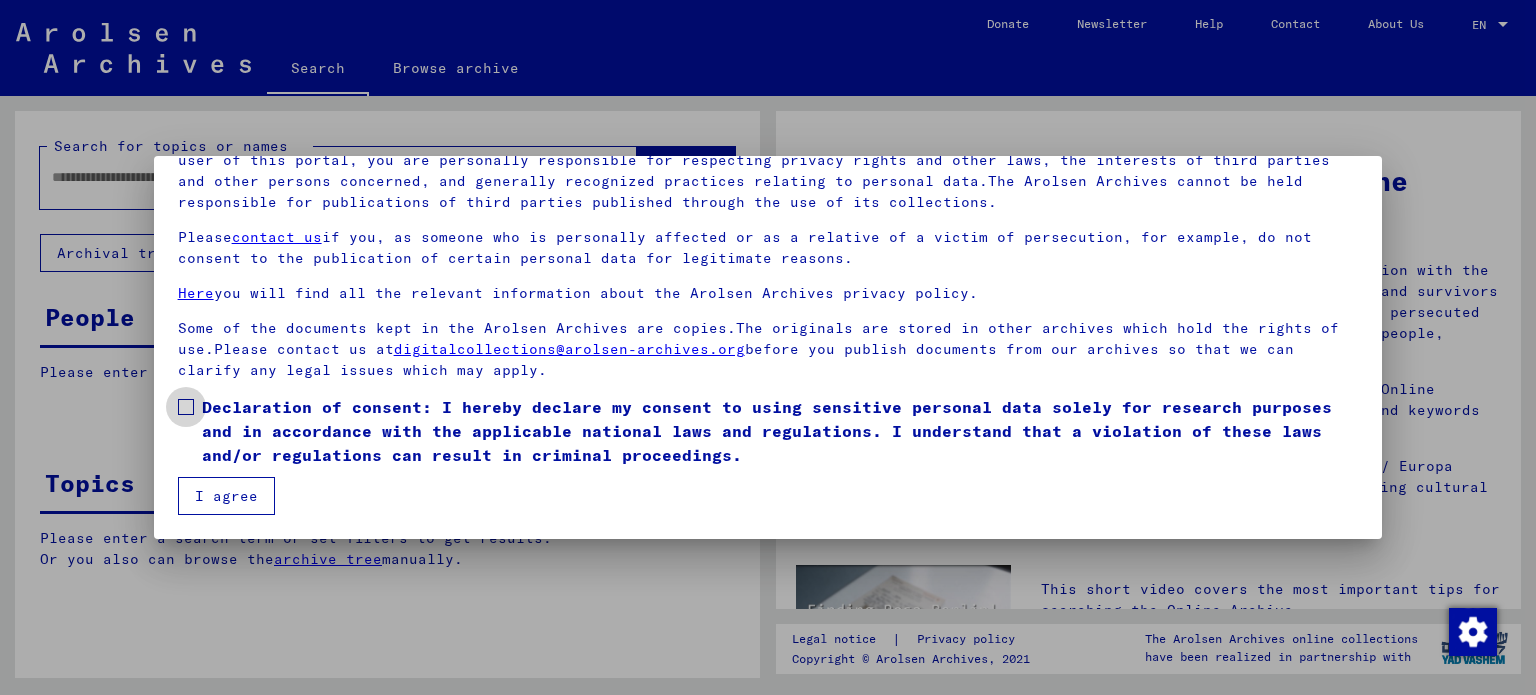 click on "Declaration of consent: I hereby declare my consent to using sensitive personal data solely for research purposes and in accordance with the applicable national laws and regulations. I understand that a violation of these laws and/or regulations can result in criminal proceedings." at bounding box center (780, 431) 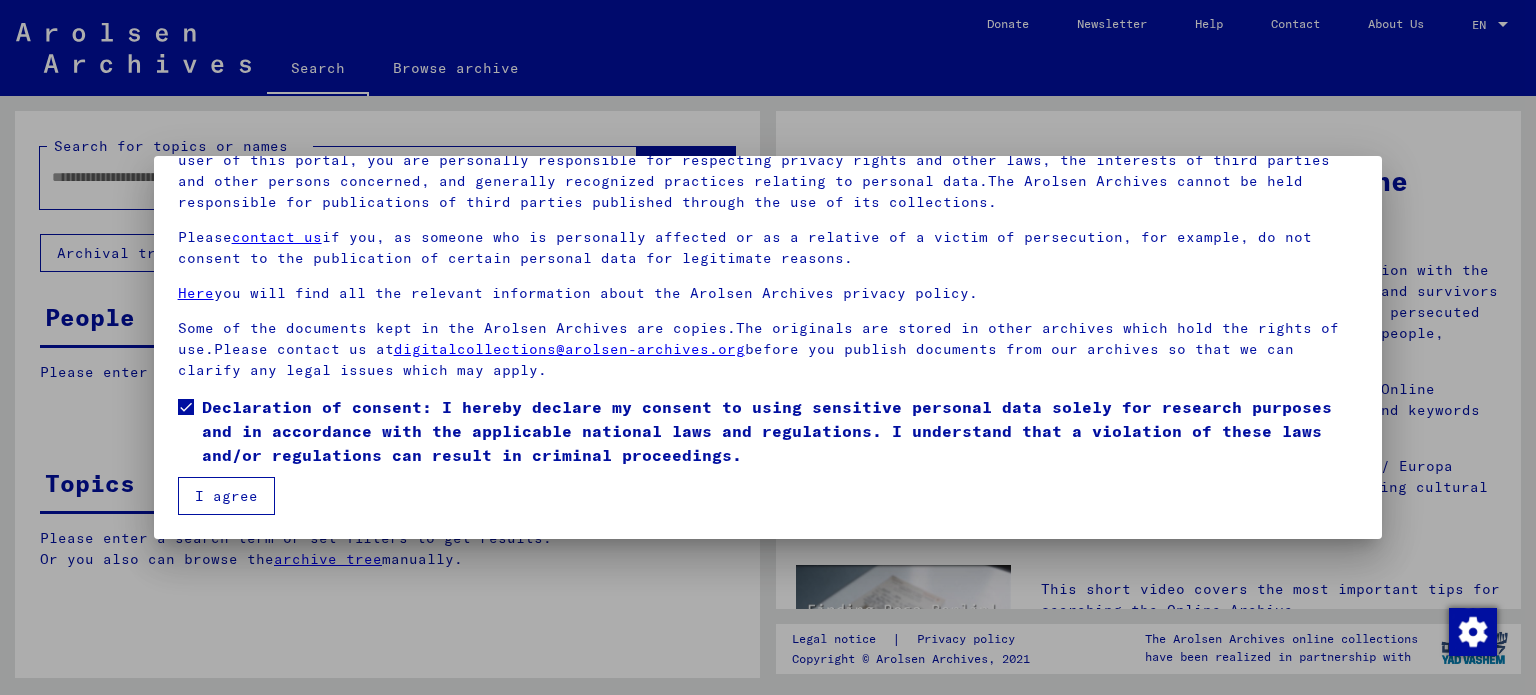 click on "I agree" at bounding box center (226, 496) 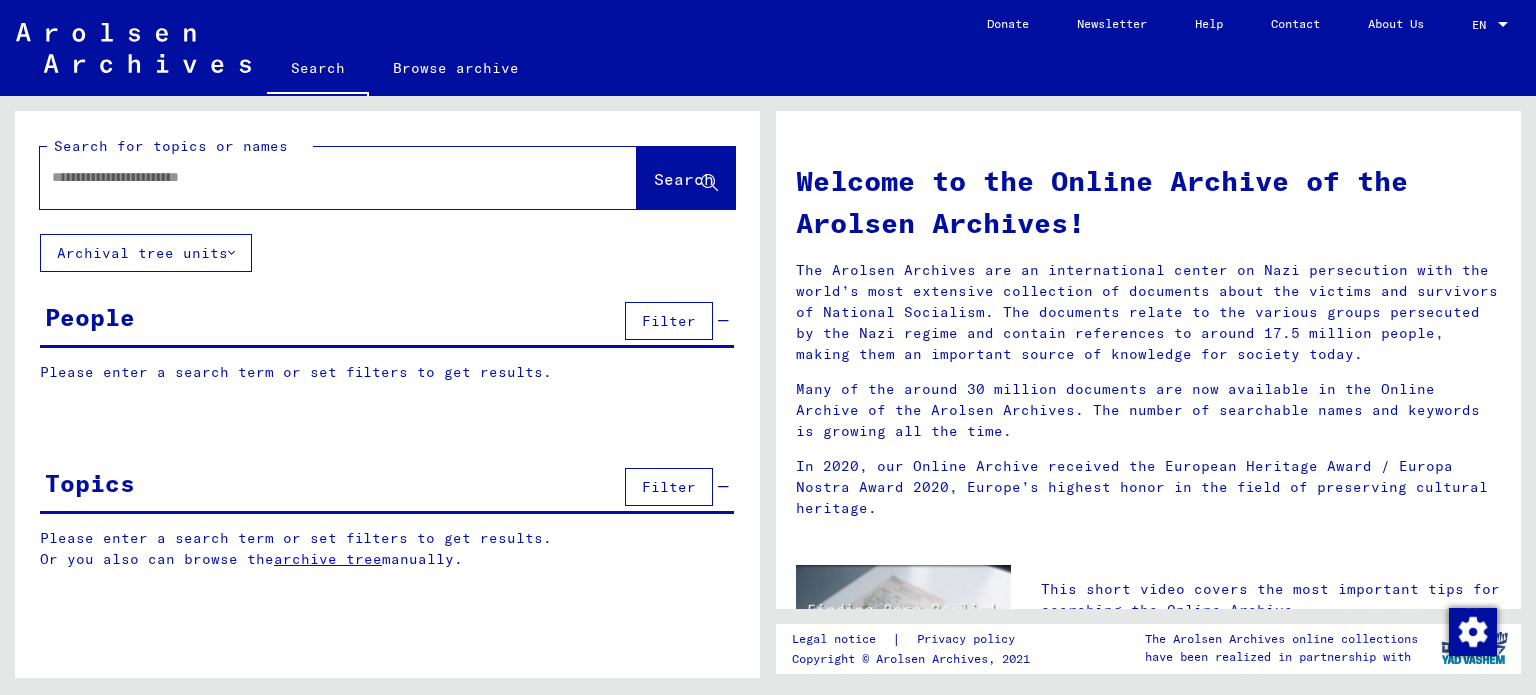 click at bounding box center (314, 177) 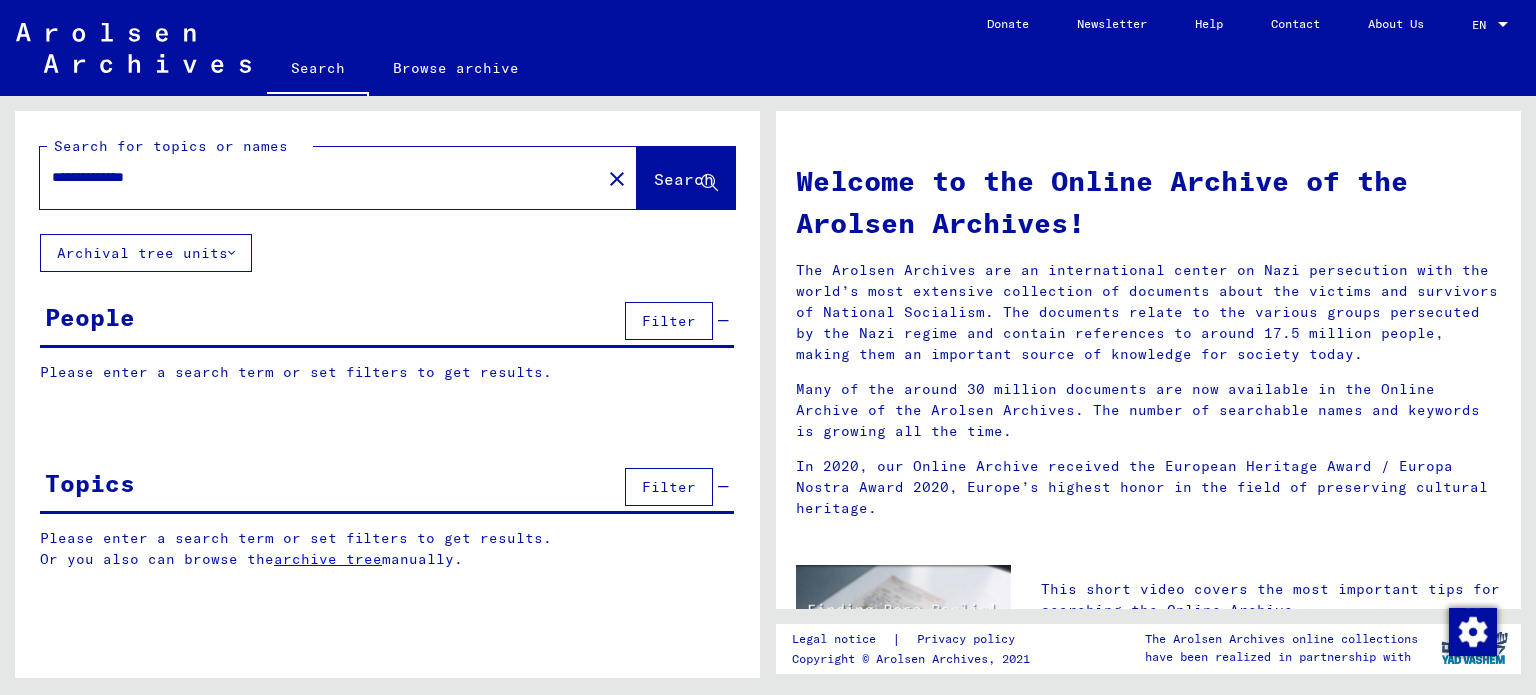 type on "**********" 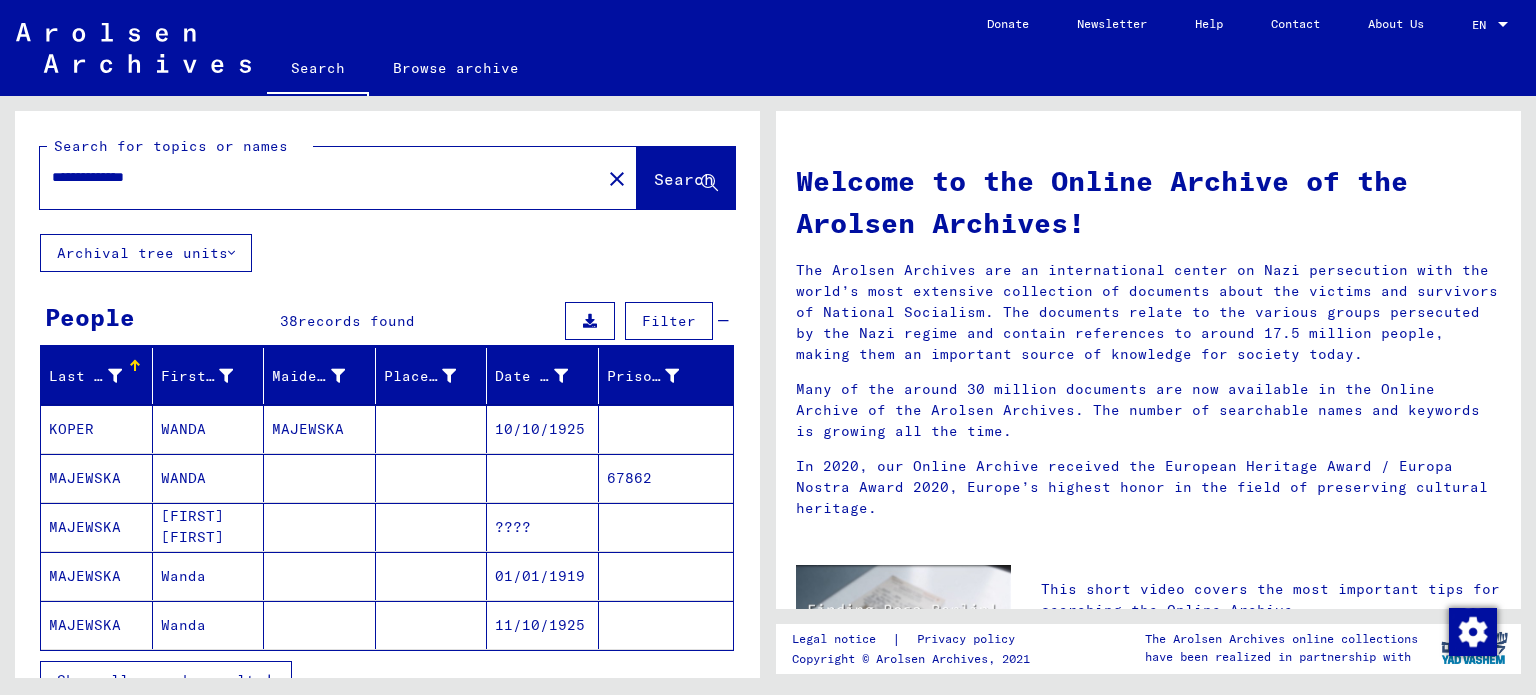 click at bounding box center [432, 527] 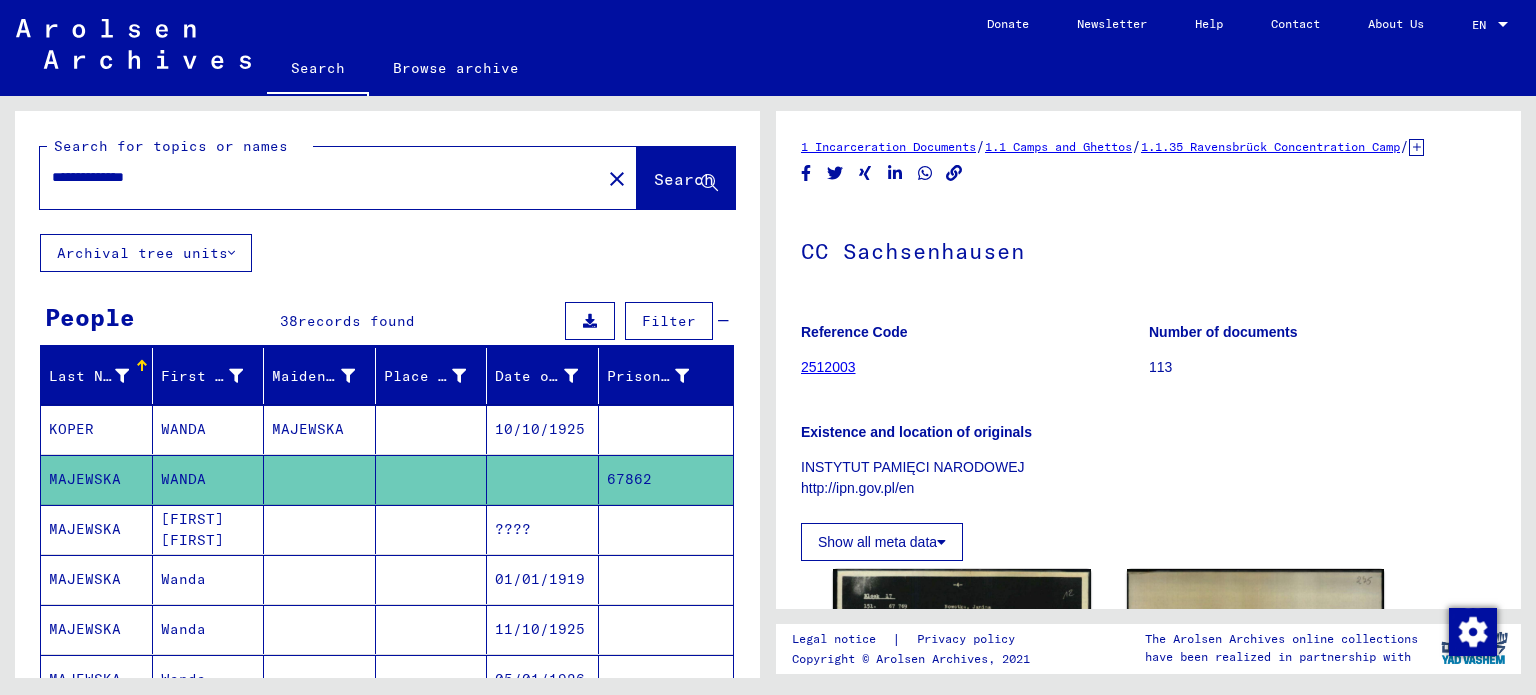 click at bounding box center (432, 479) 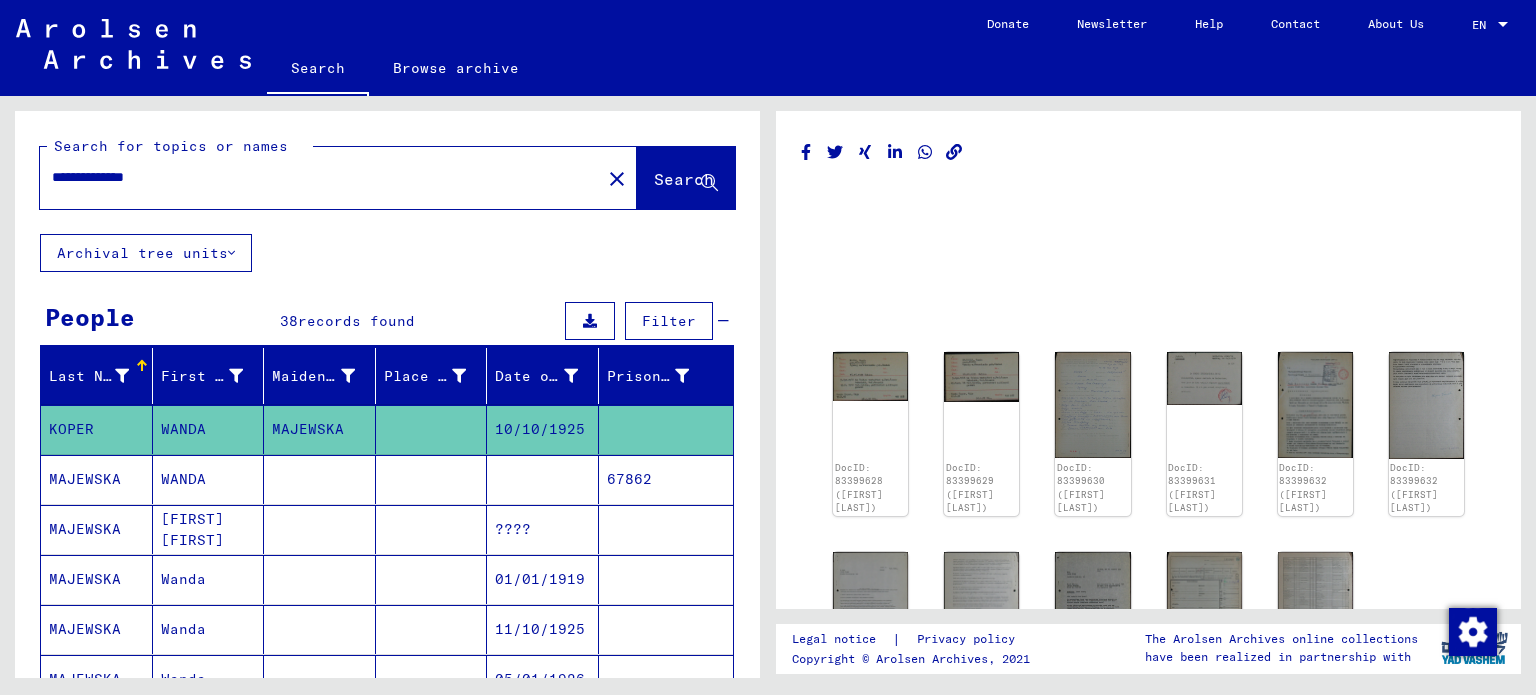 scroll, scrollTop: 0, scrollLeft: 0, axis: both 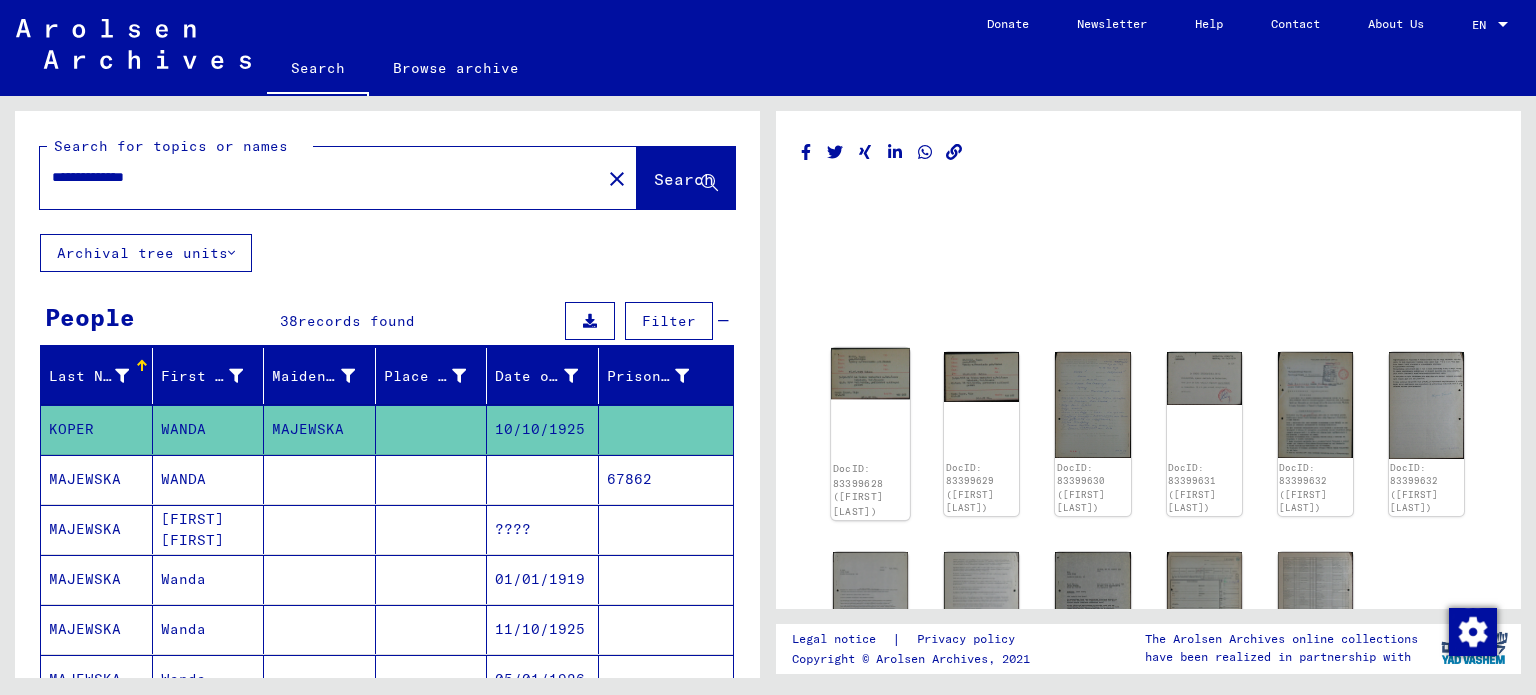 click 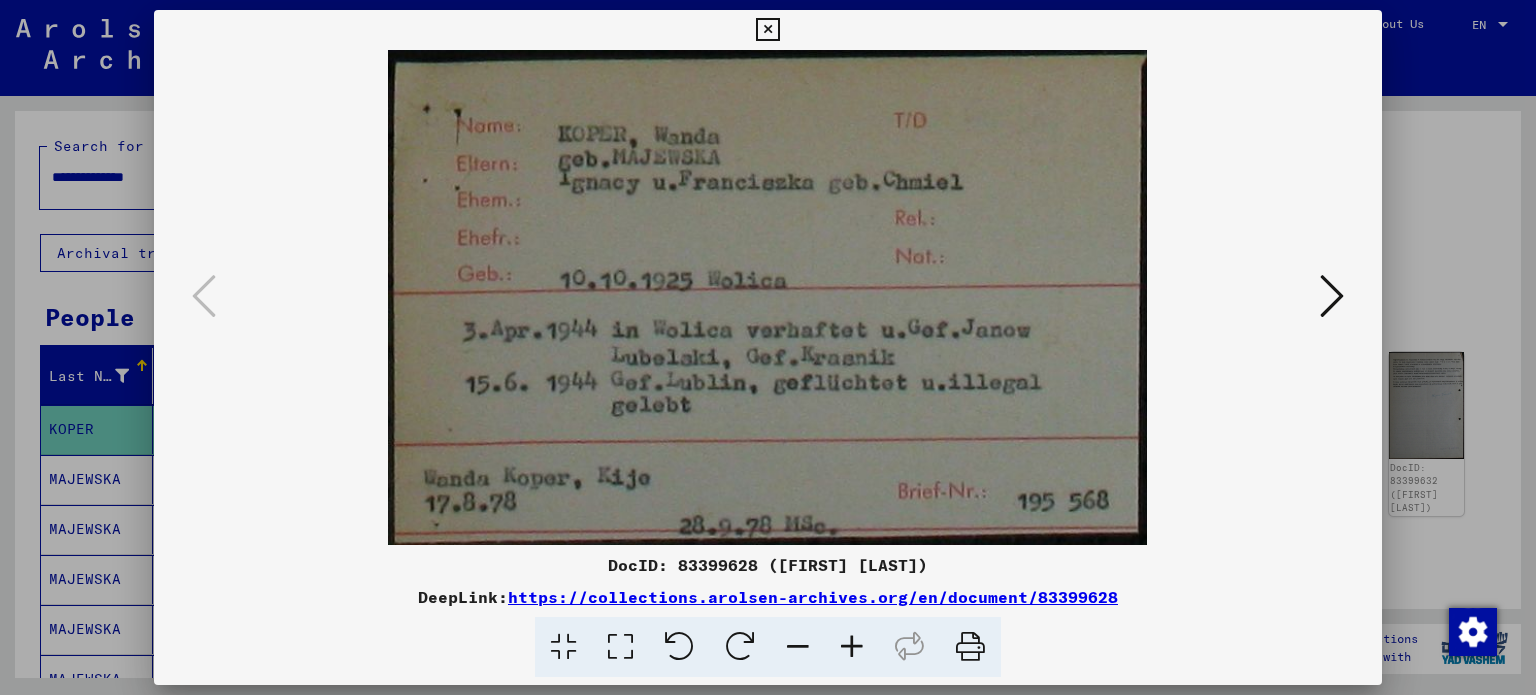 click at bounding box center (1332, 297) 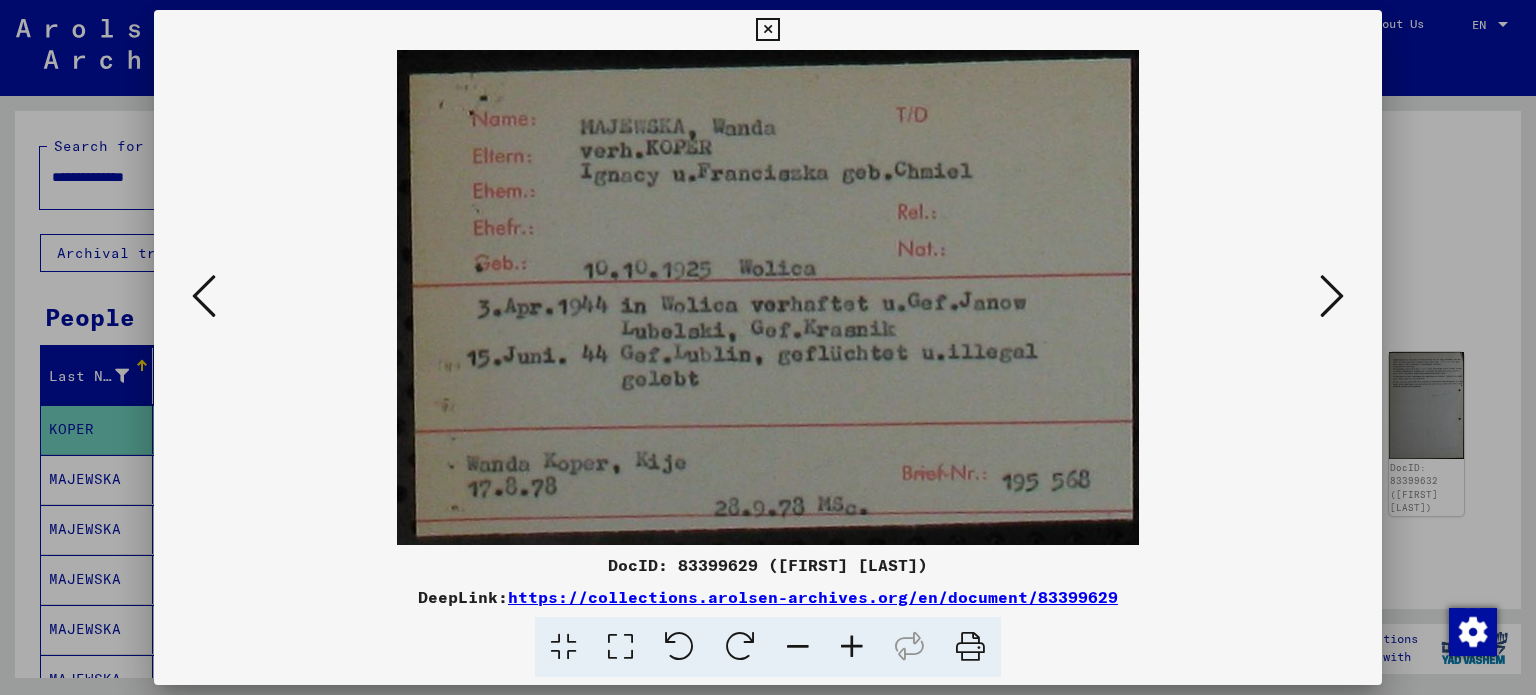 type 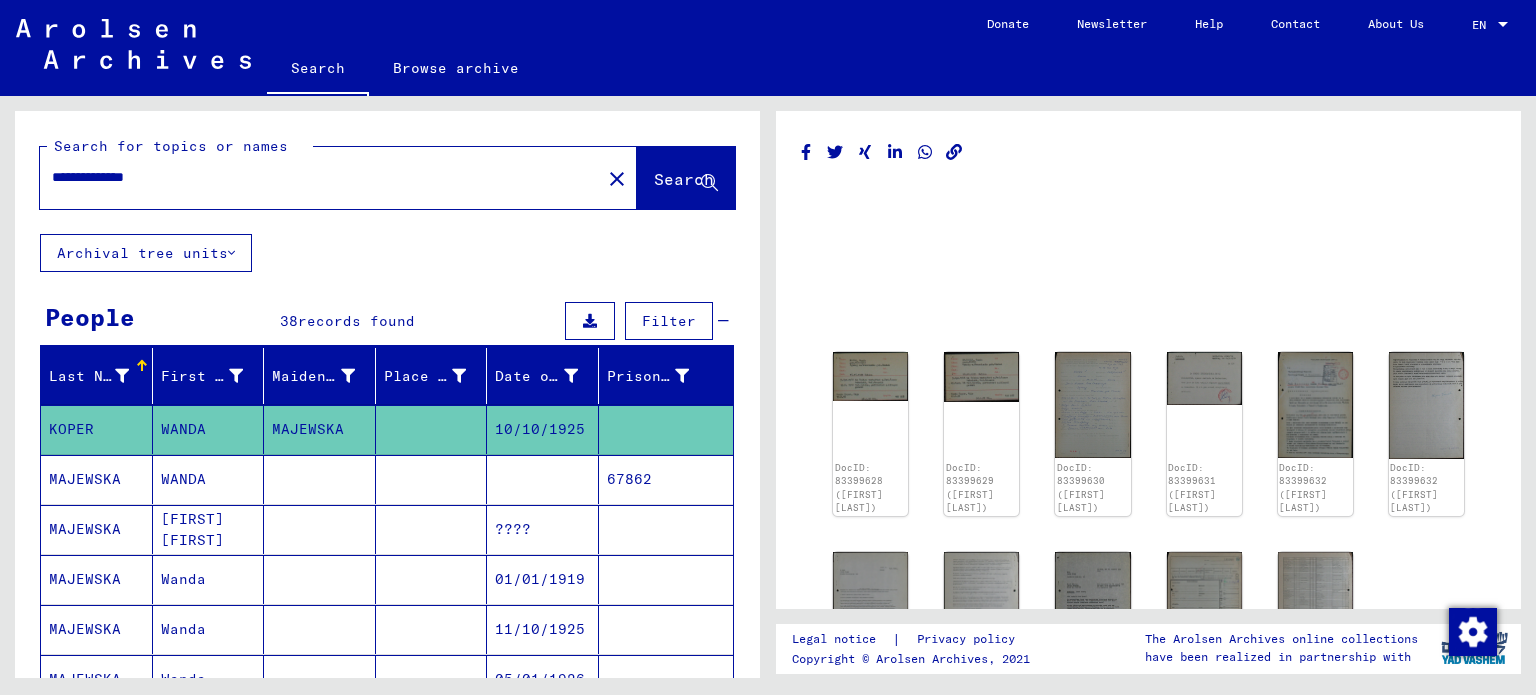 click at bounding box center (432, 529) 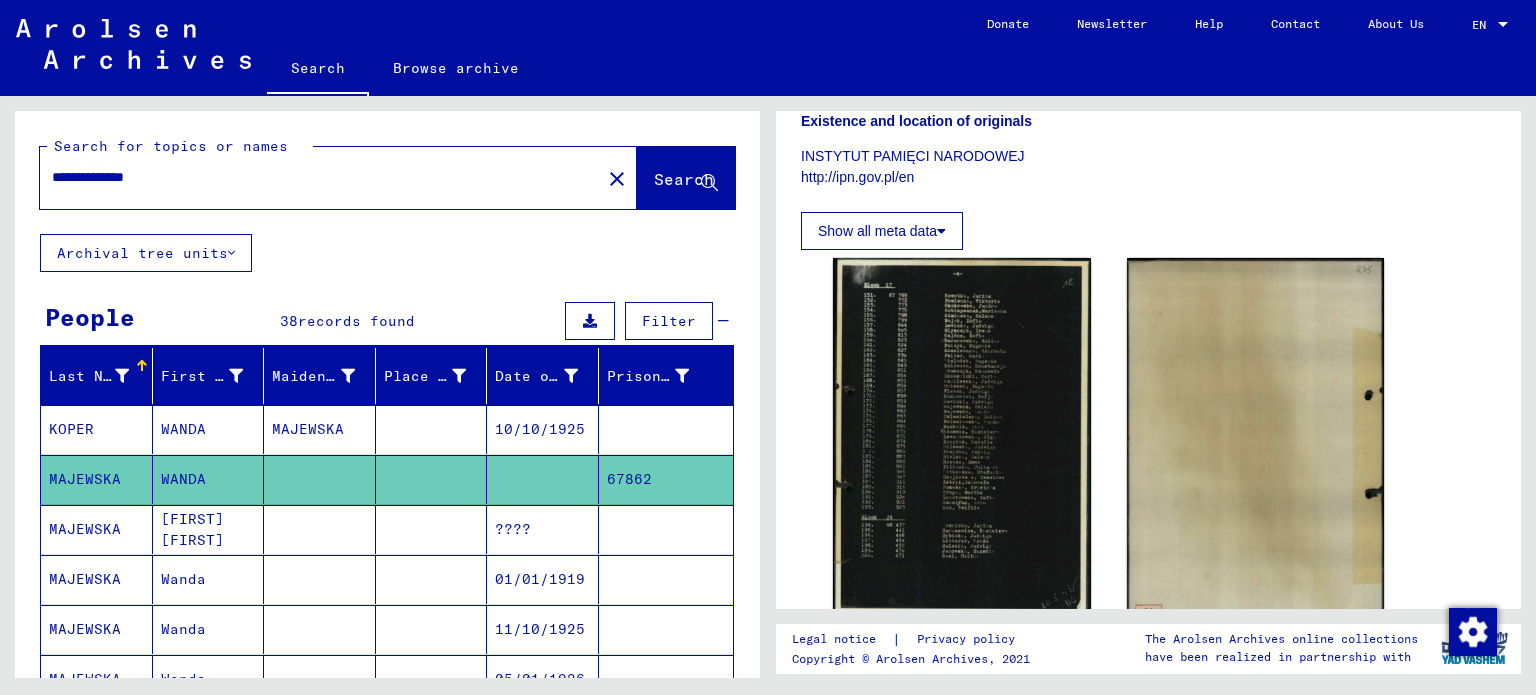 scroll, scrollTop: 420, scrollLeft: 0, axis: vertical 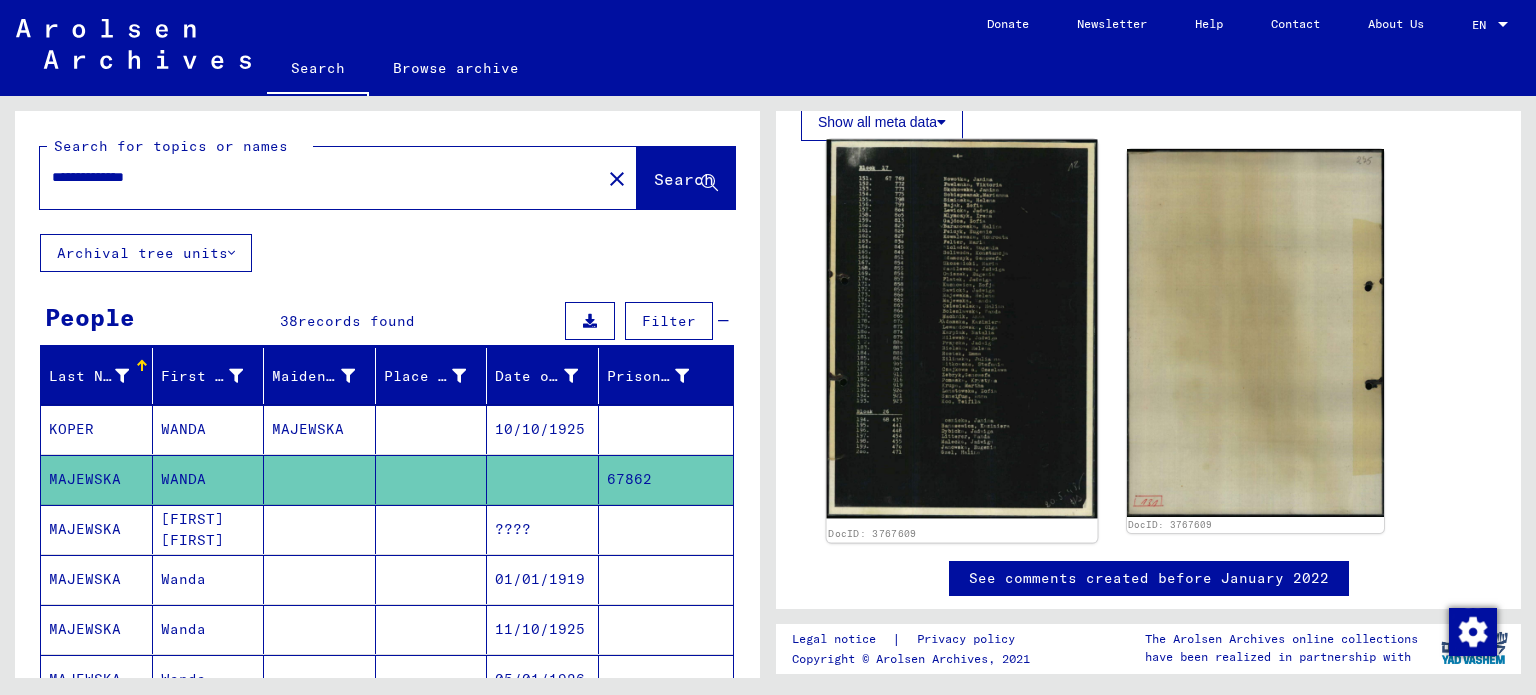 click 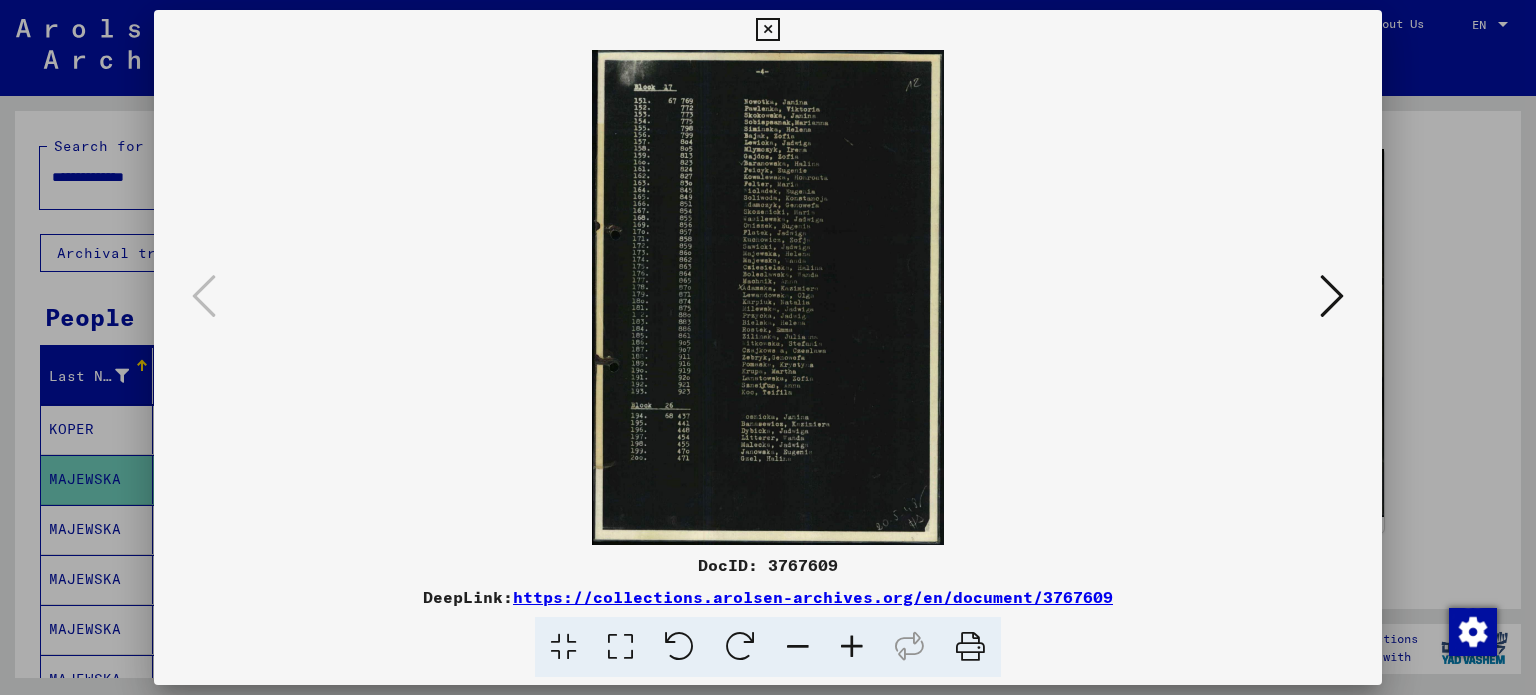 type 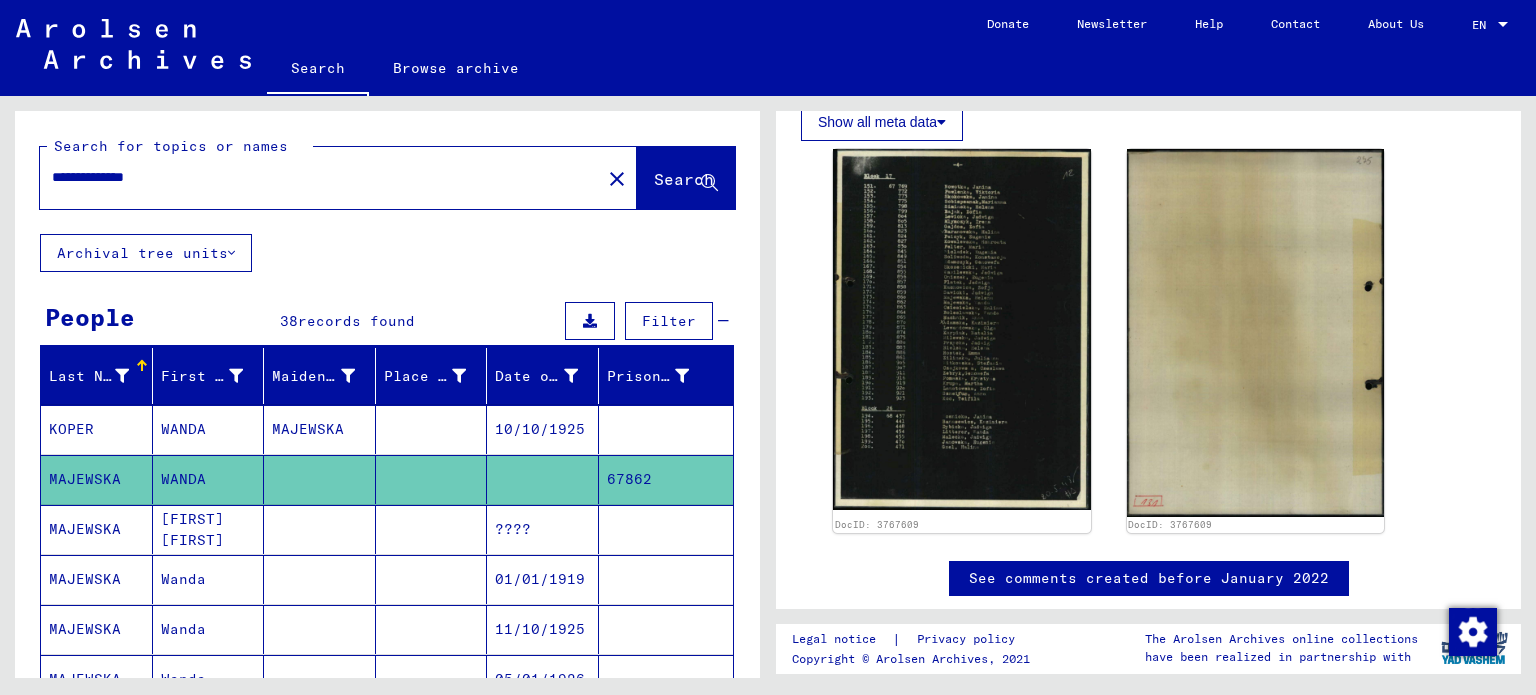 click on "????" at bounding box center (543, 579) 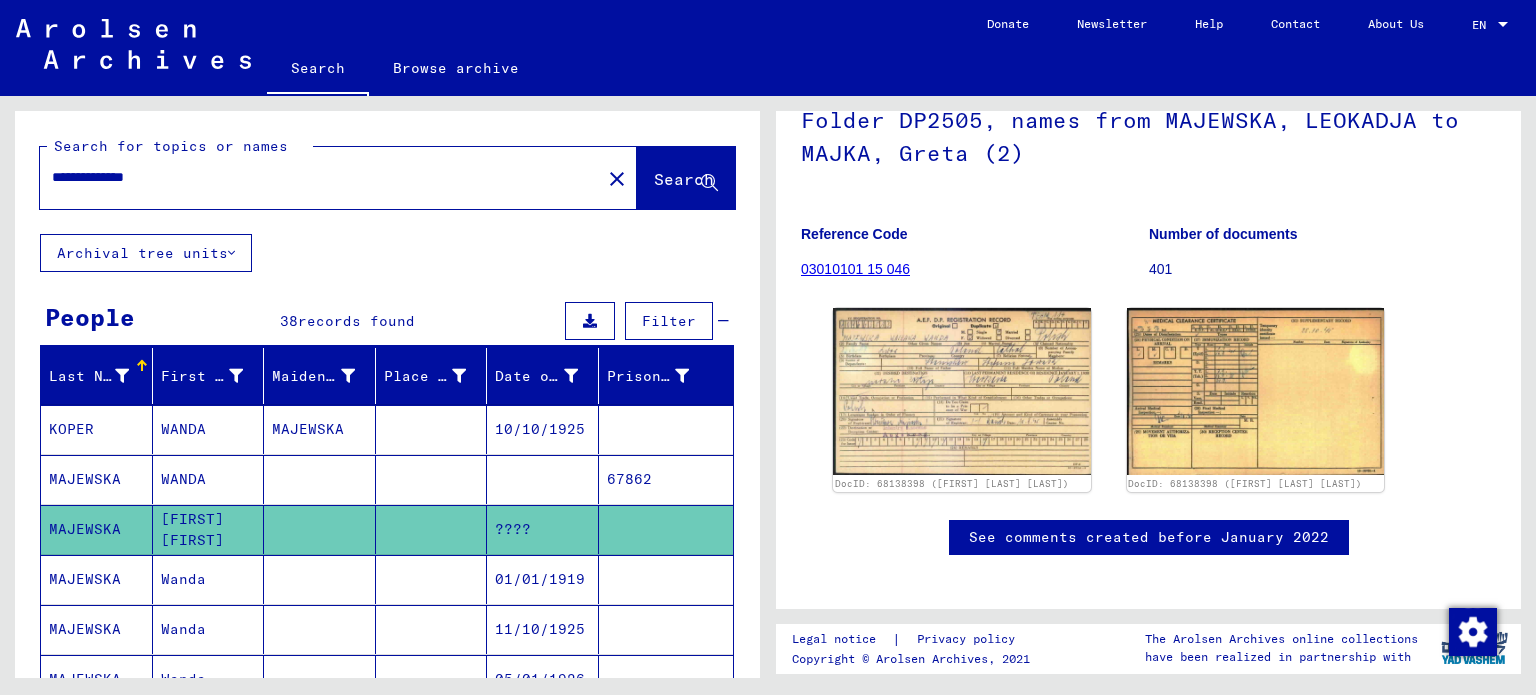 scroll, scrollTop: 156, scrollLeft: 0, axis: vertical 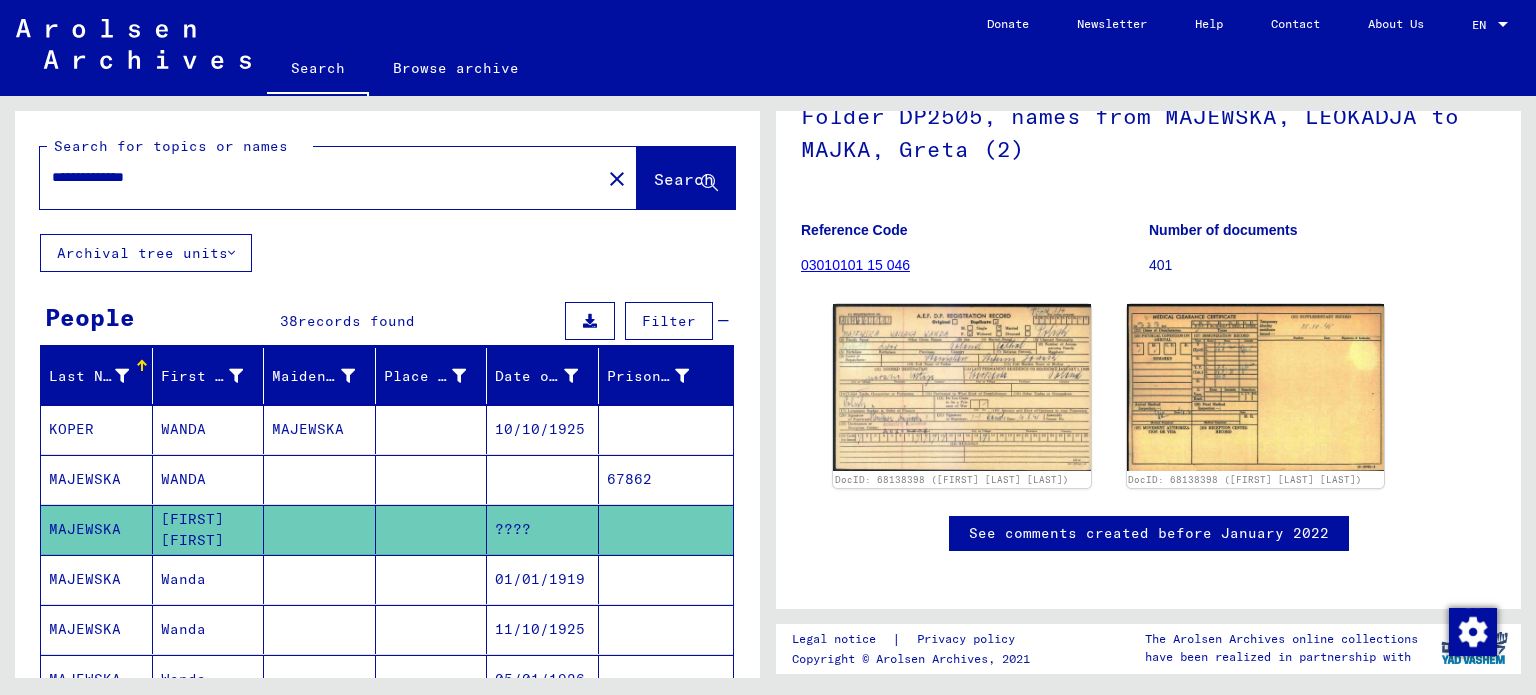 click 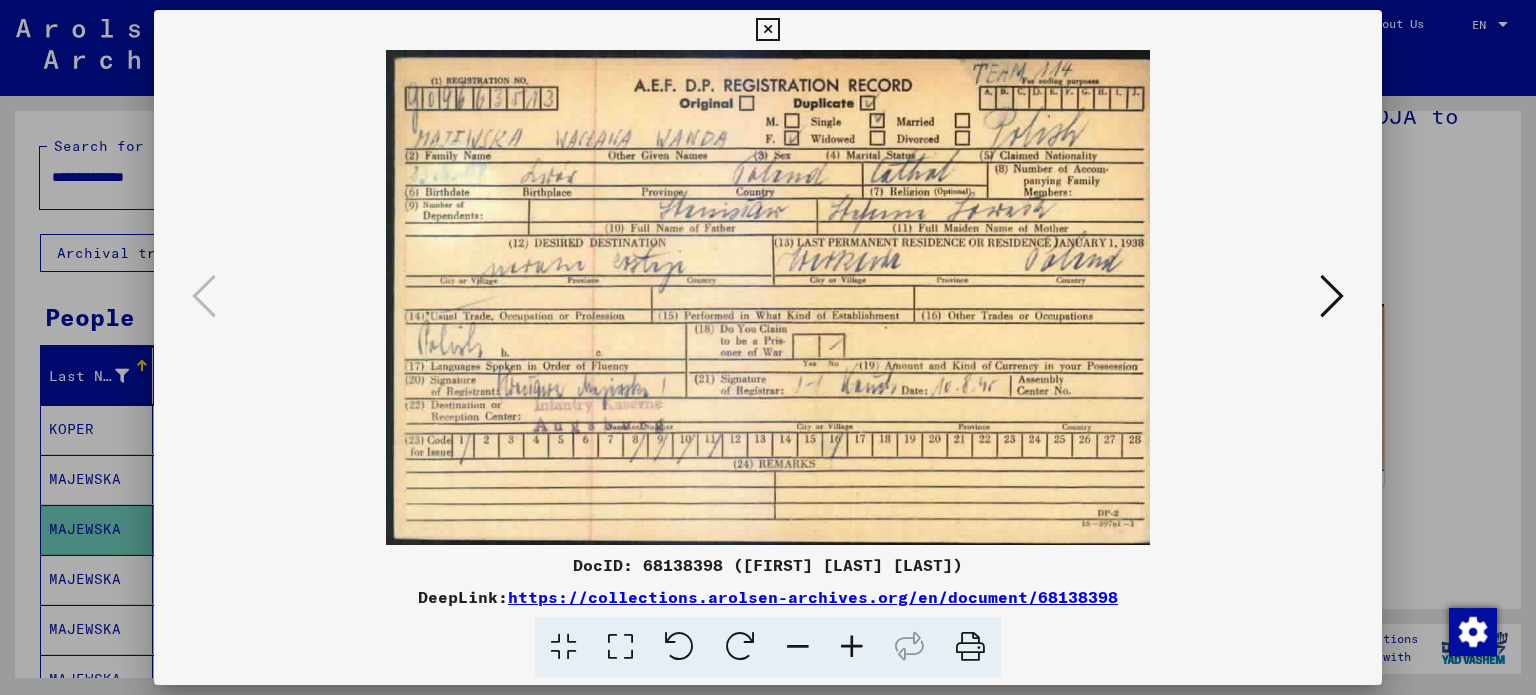 type 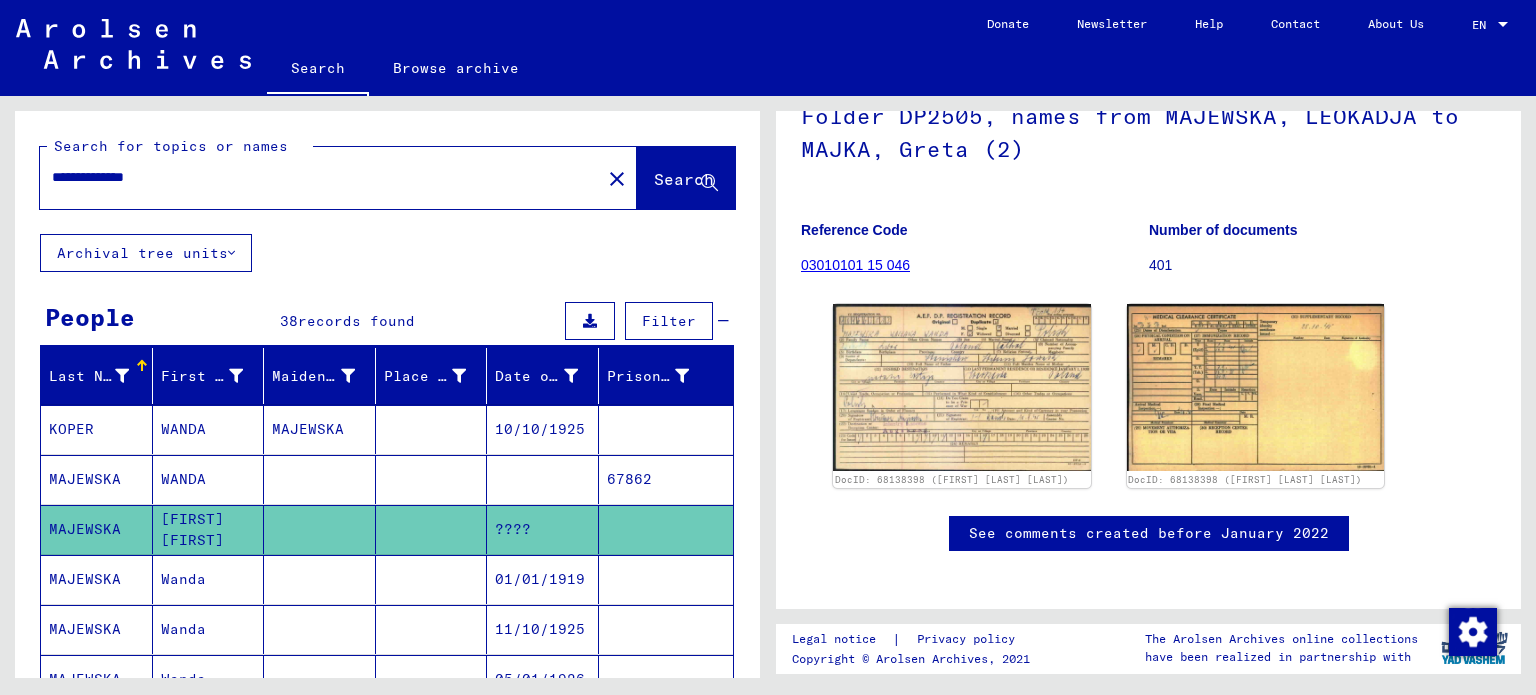 click at bounding box center (666, 629) 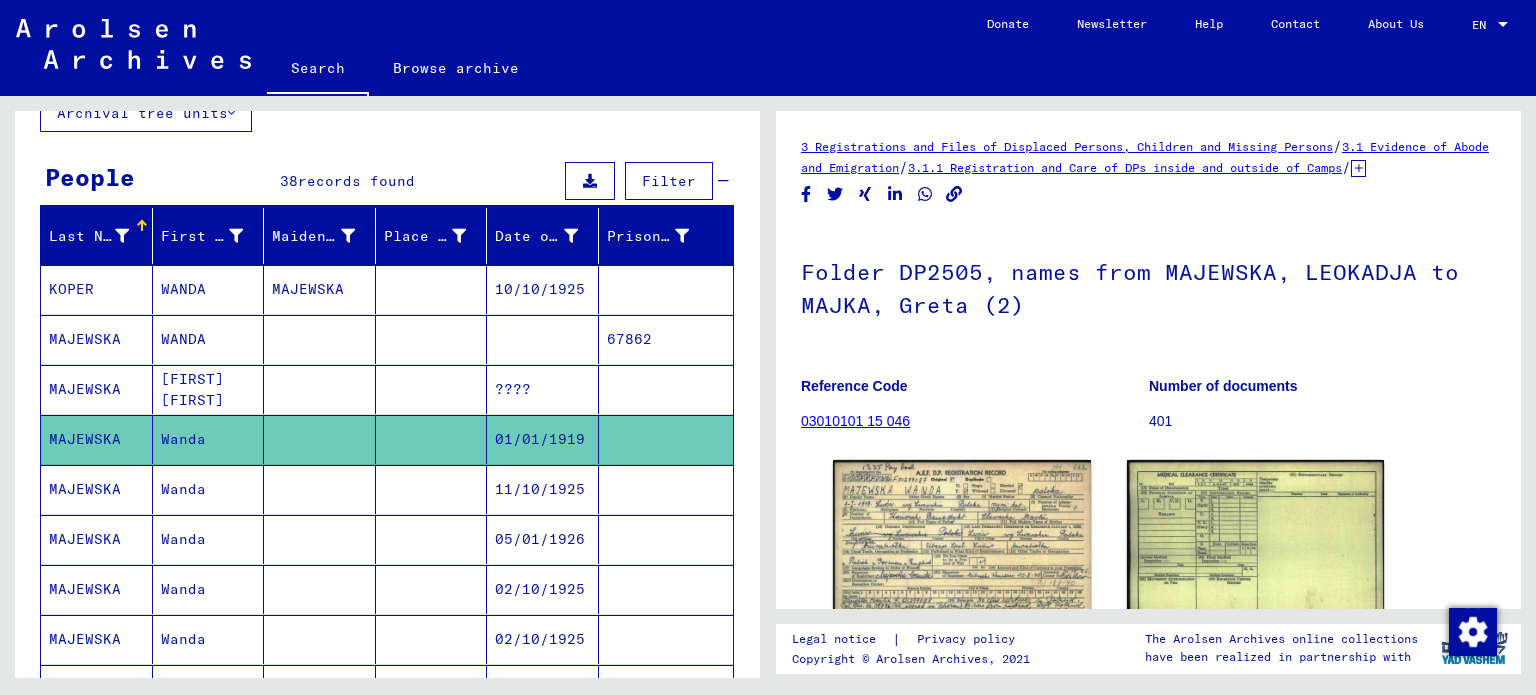 scroll, scrollTop: 178, scrollLeft: 0, axis: vertical 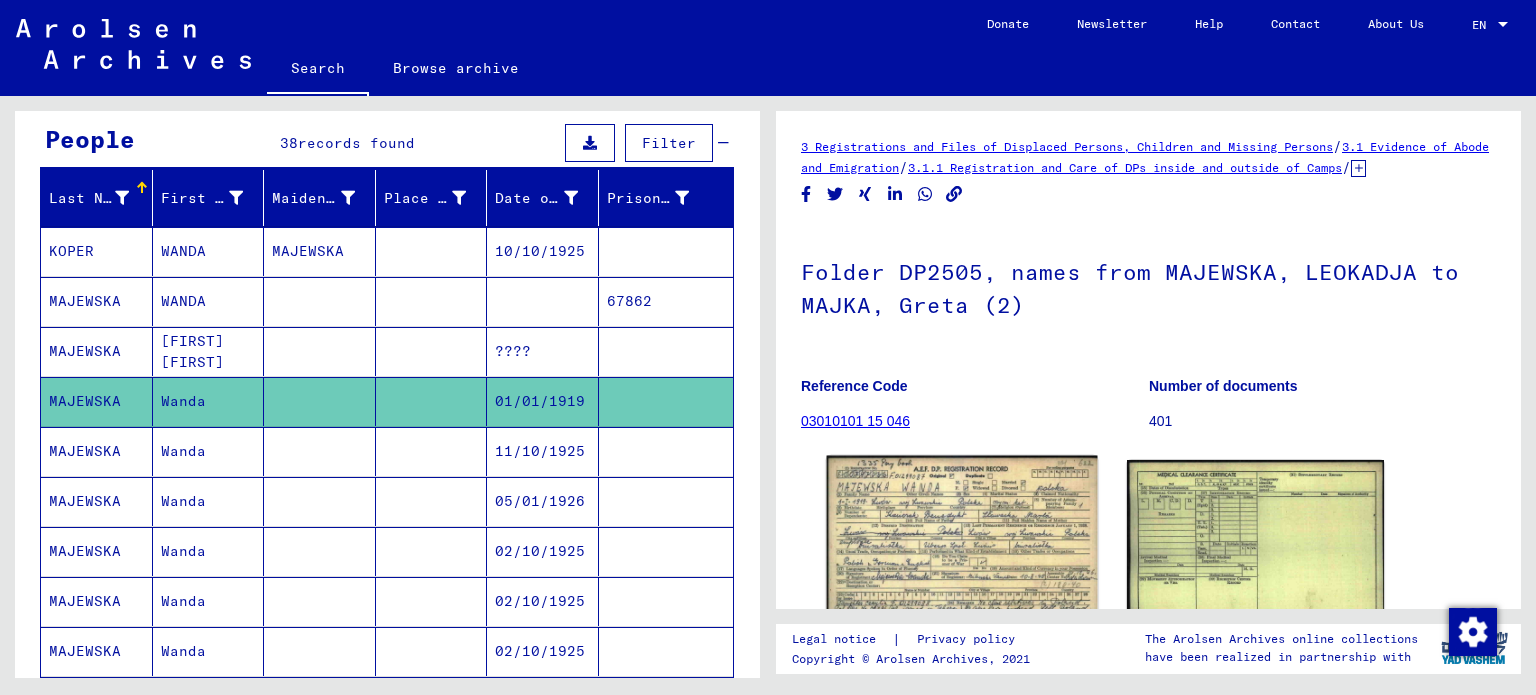 click 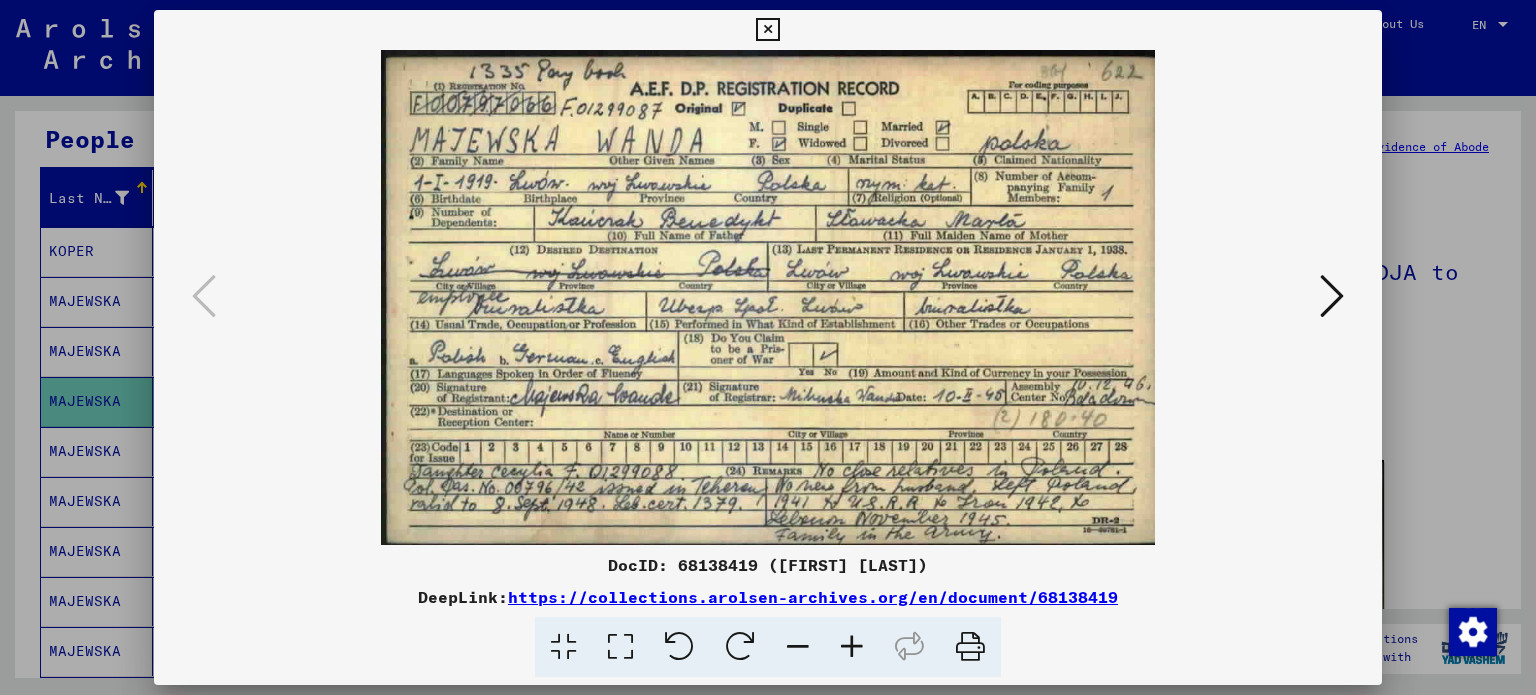 type 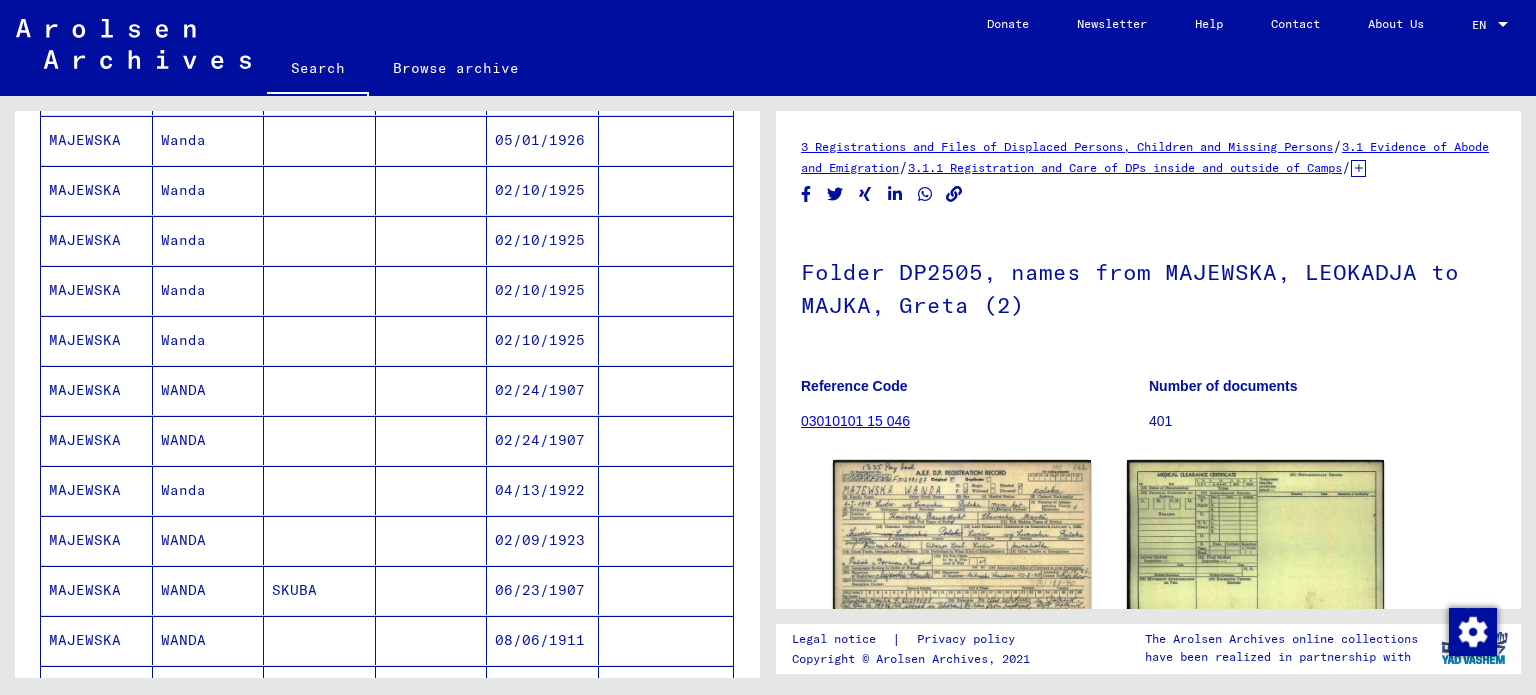 scroll, scrollTop: 540, scrollLeft: 0, axis: vertical 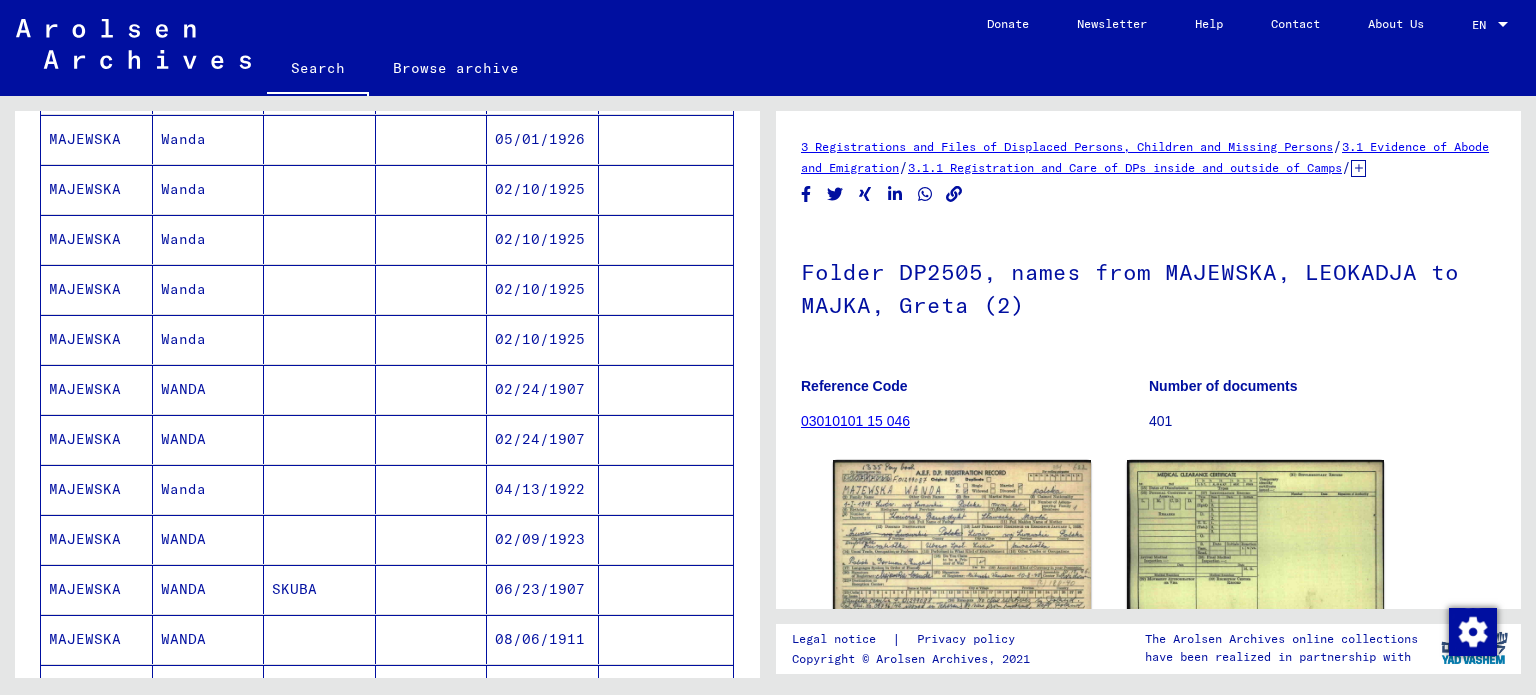 click at bounding box center (666, 589) 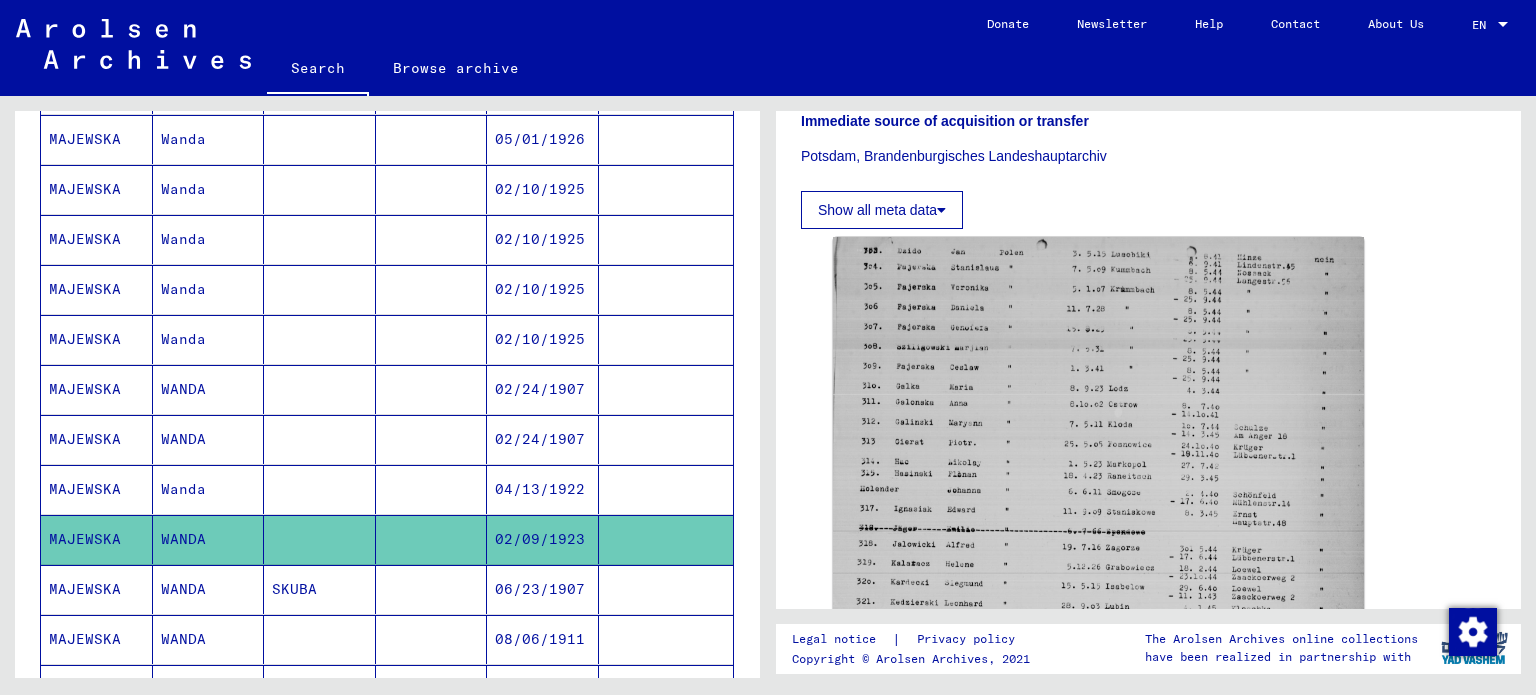 scroll, scrollTop: 488, scrollLeft: 0, axis: vertical 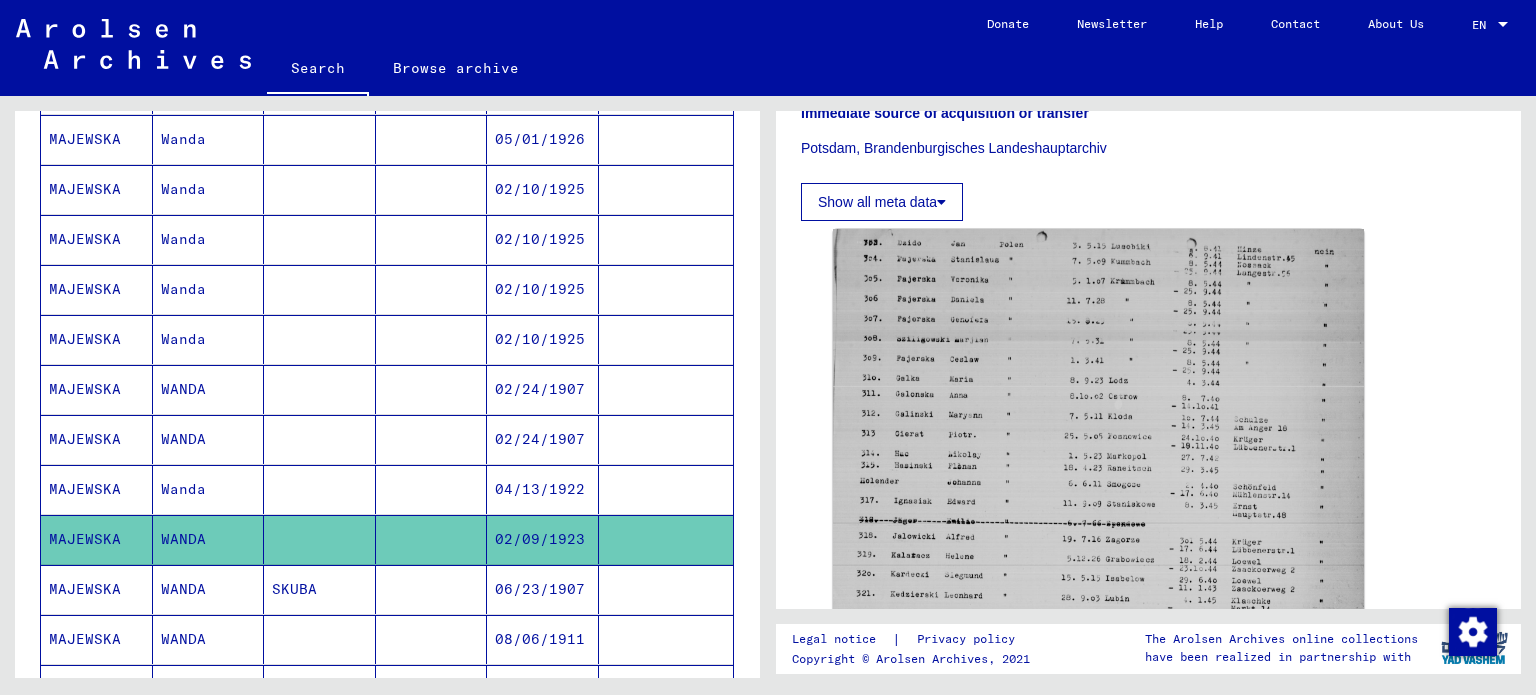click 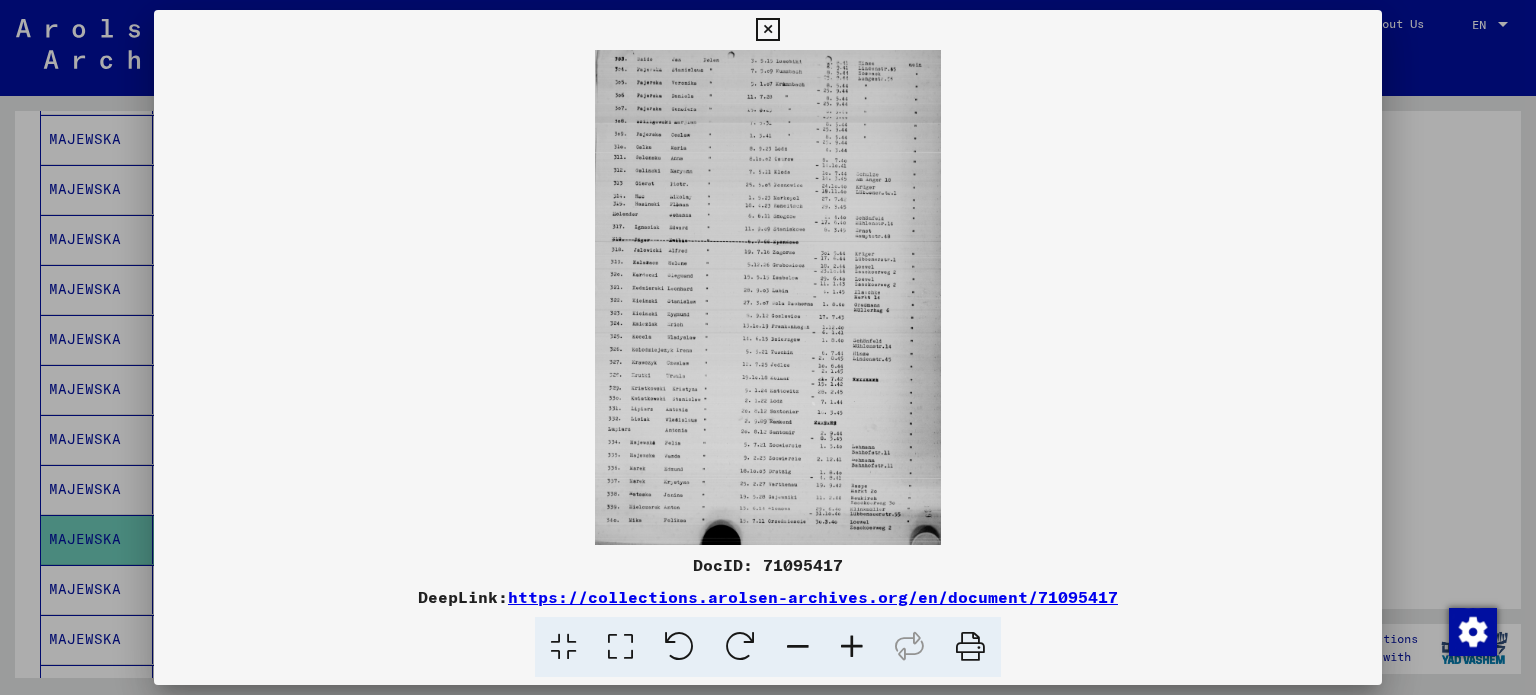 type 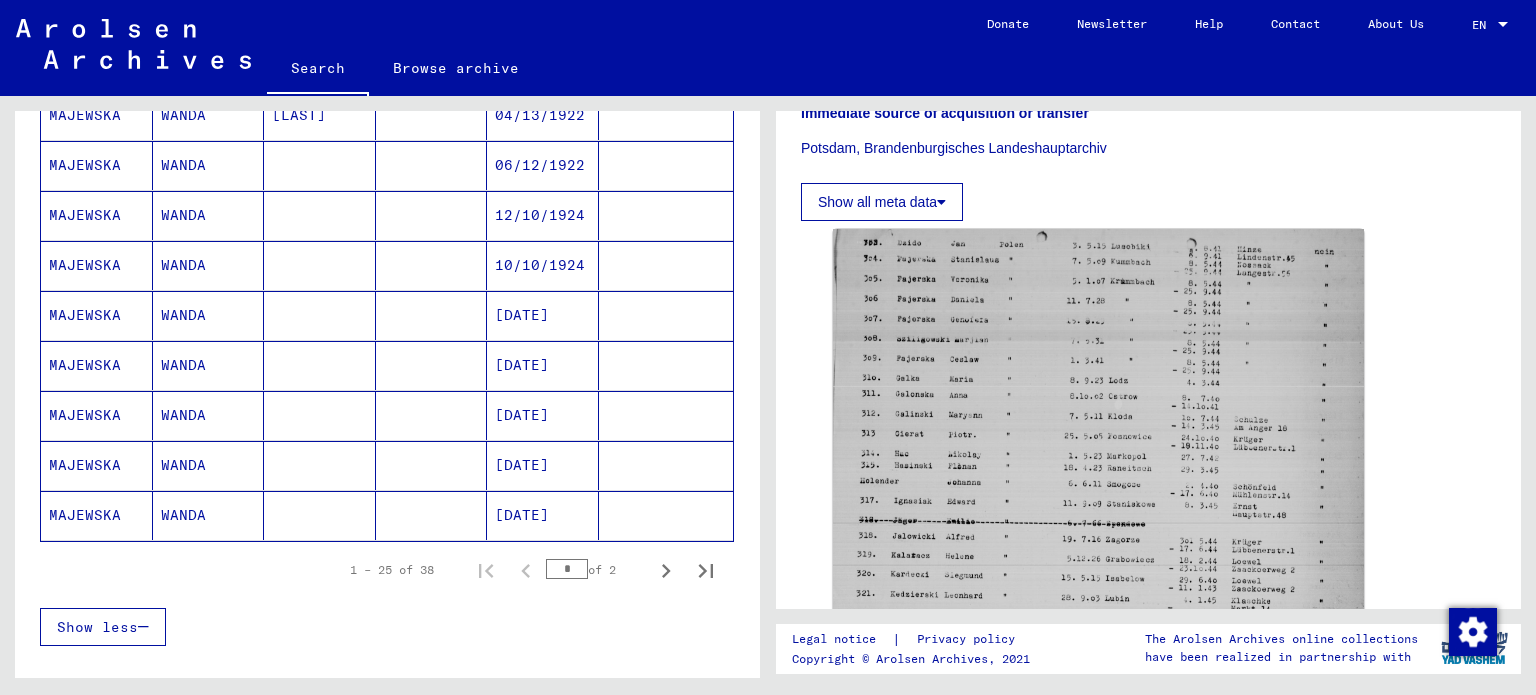 scroll, scrollTop: 1115, scrollLeft: 0, axis: vertical 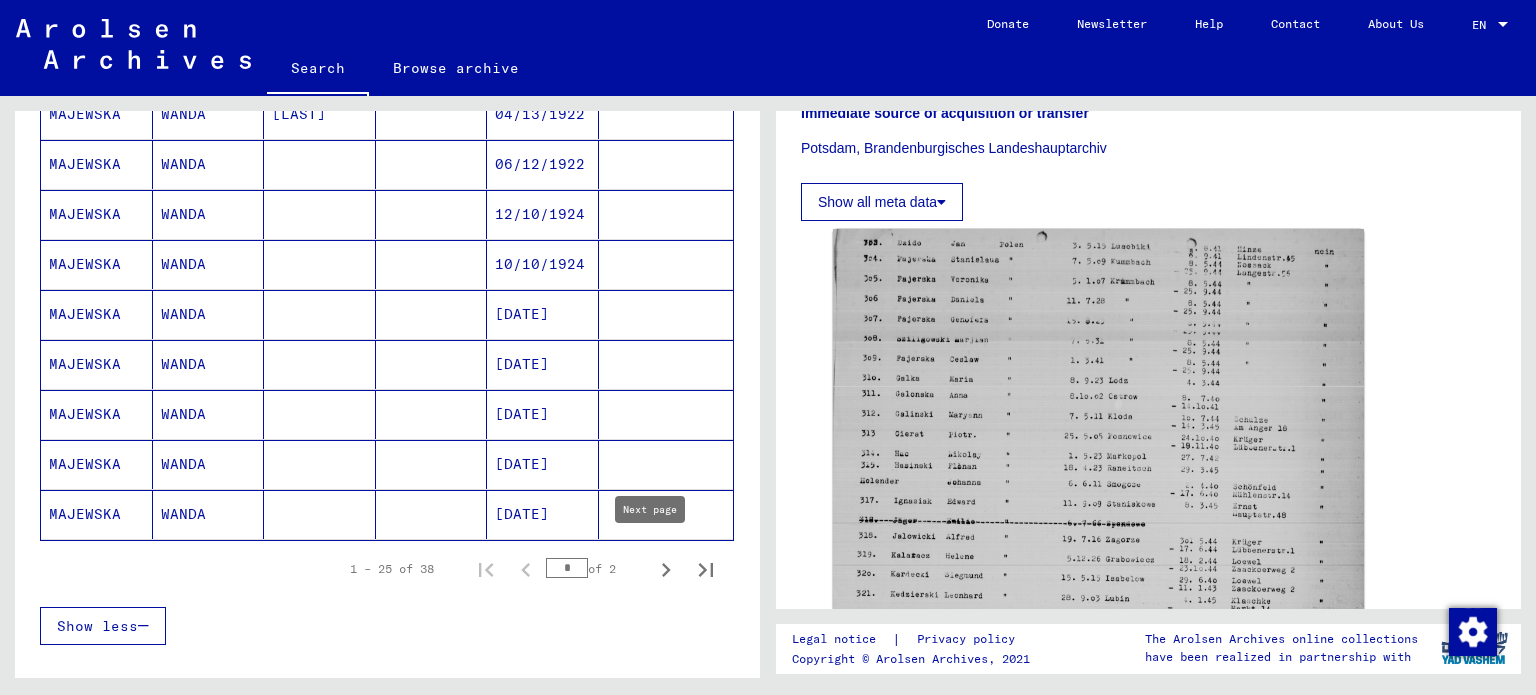 click 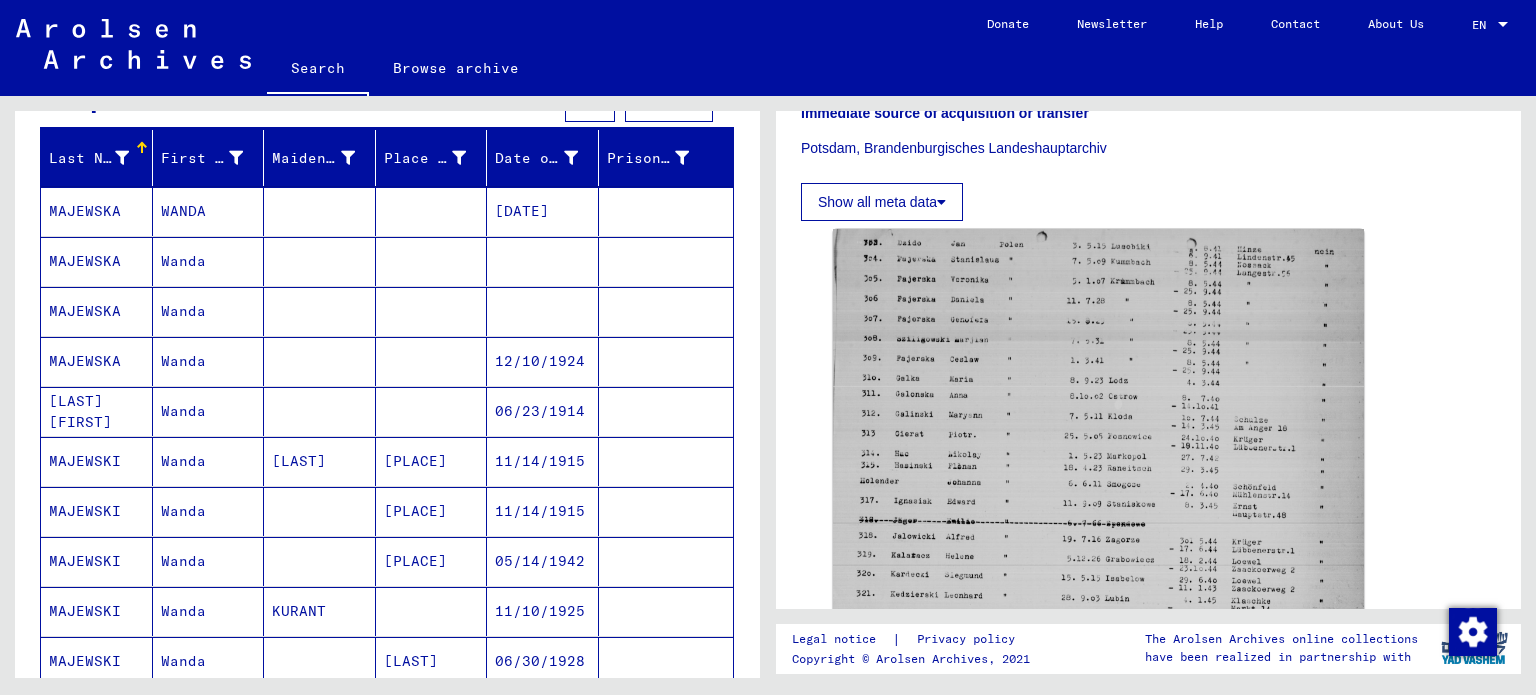 scroll, scrollTop: 215, scrollLeft: 0, axis: vertical 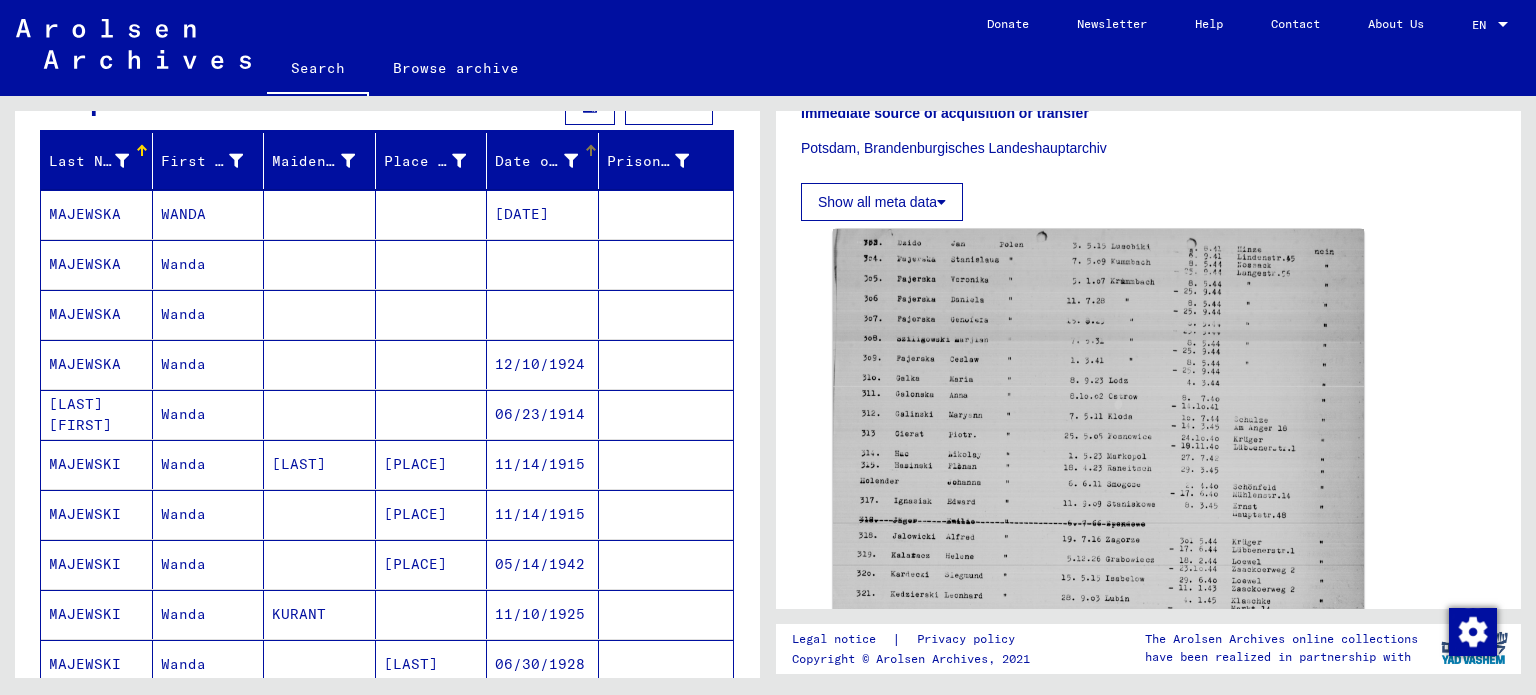 click on "Date of Birth" at bounding box center [536, 161] 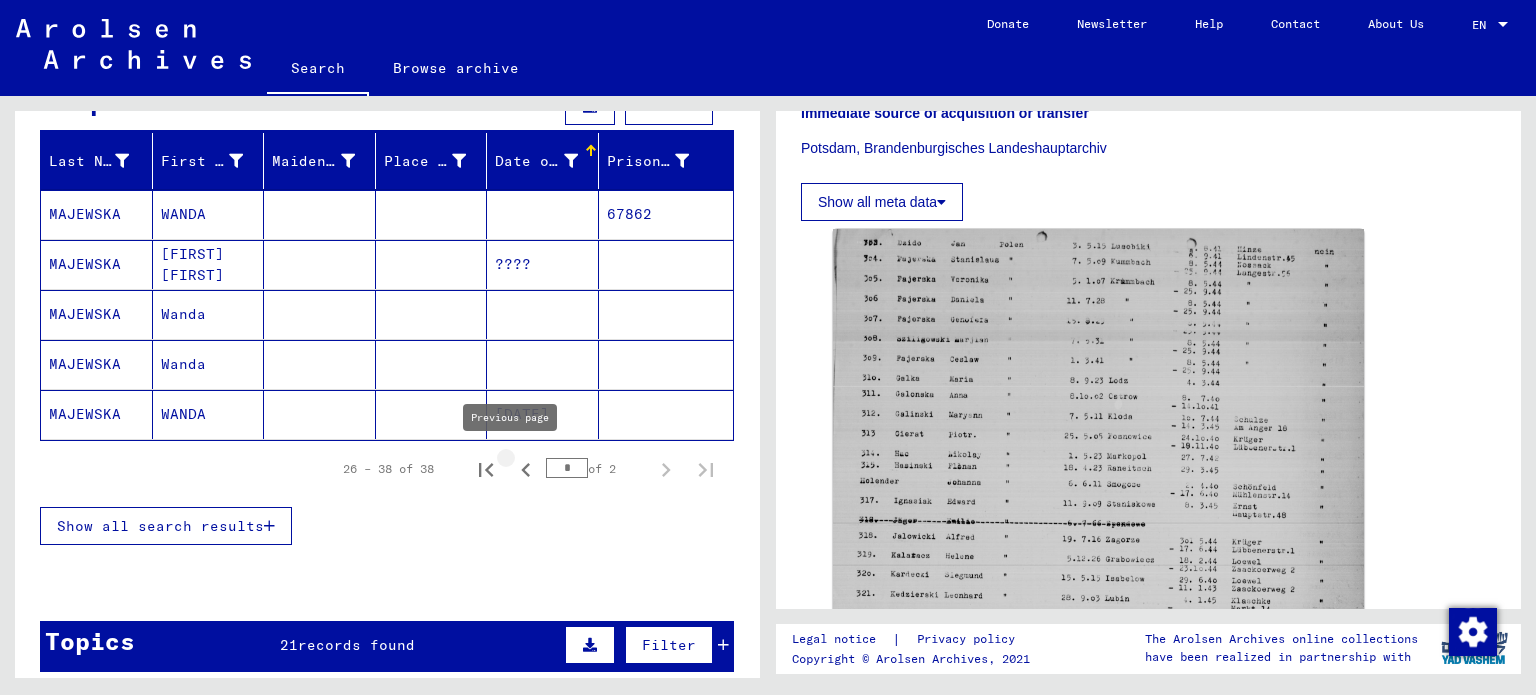 click 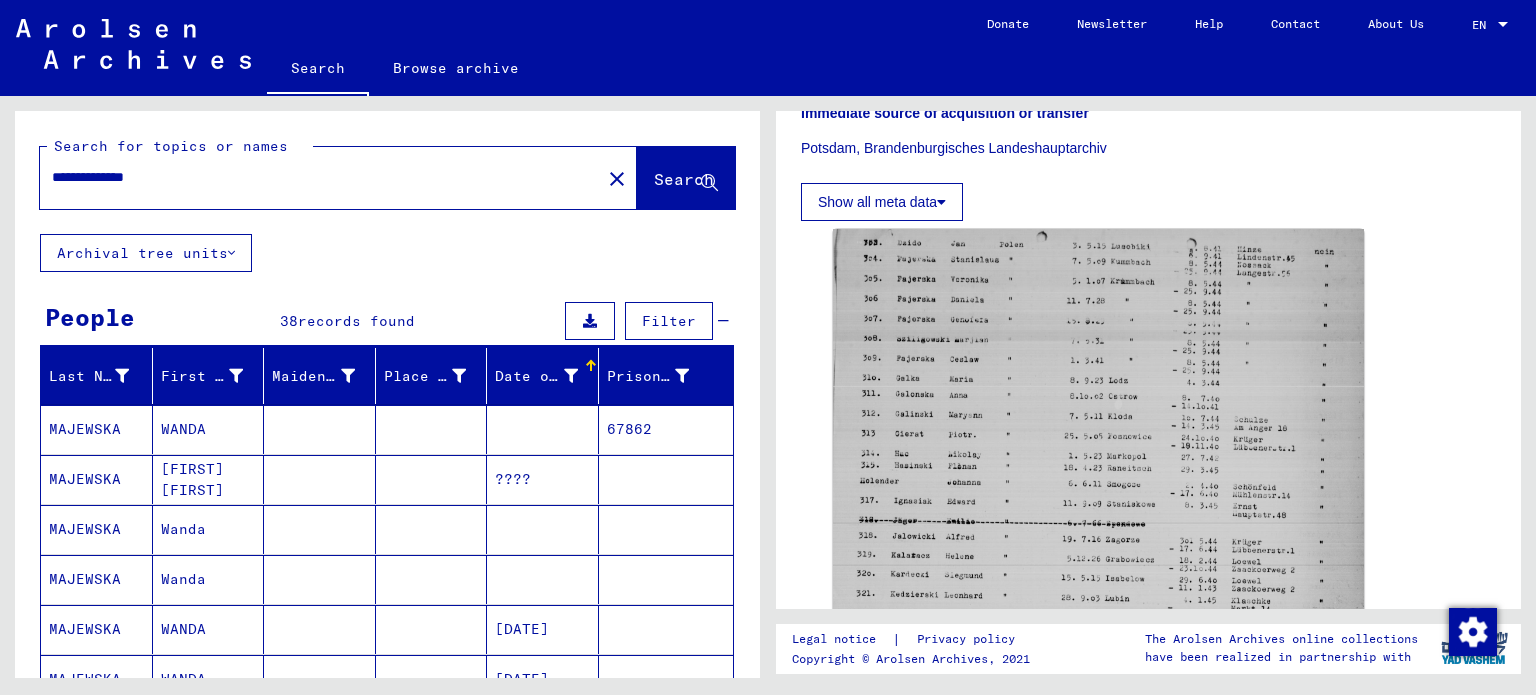 scroll, scrollTop: 6, scrollLeft: 0, axis: vertical 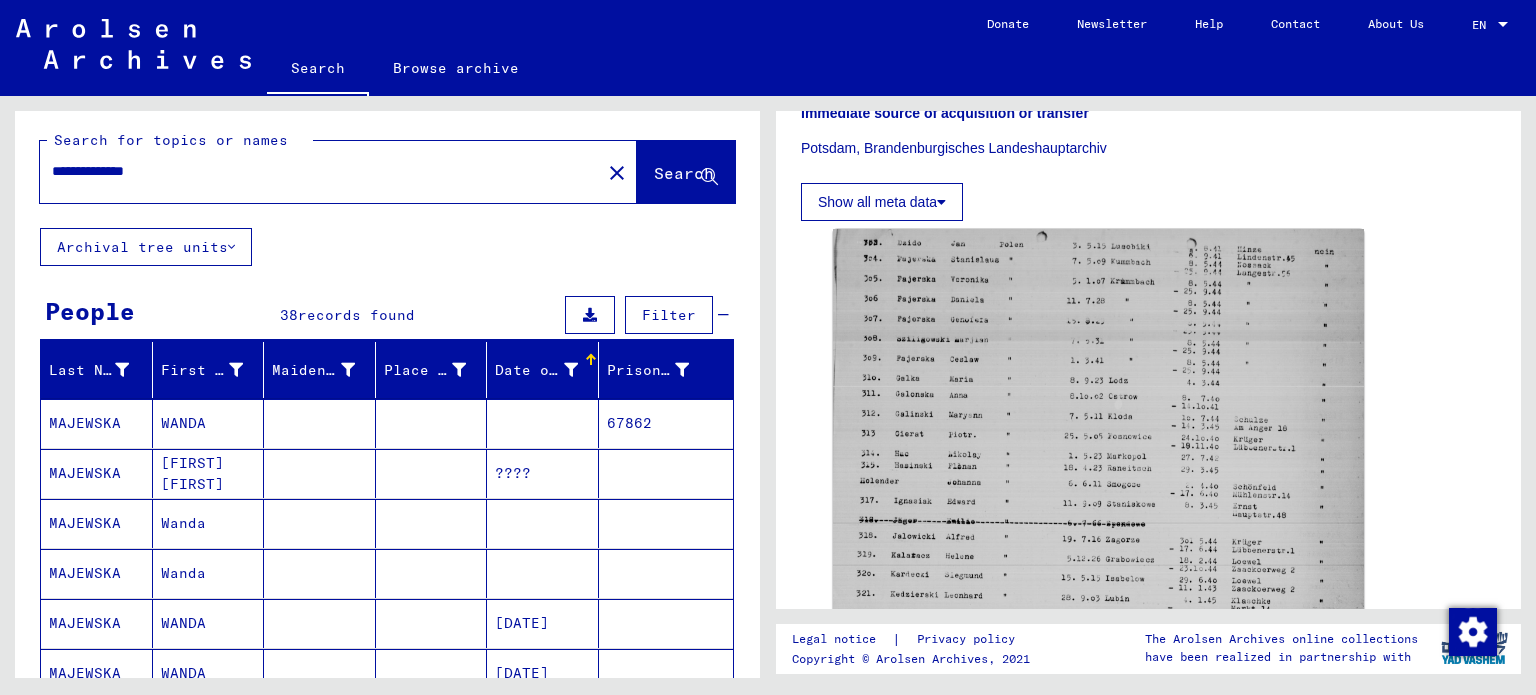 click at bounding box center (543, 473) 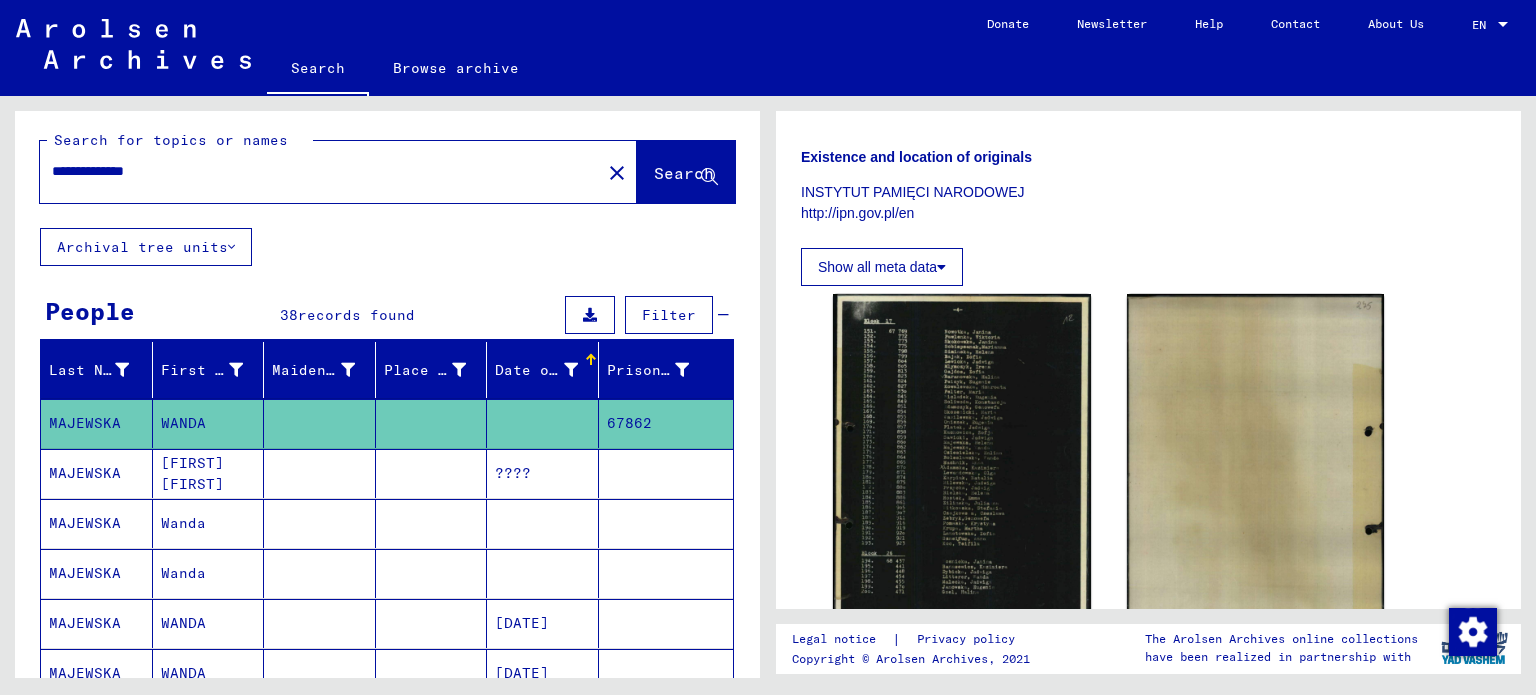 scroll, scrollTop: 387, scrollLeft: 0, axis: vertical 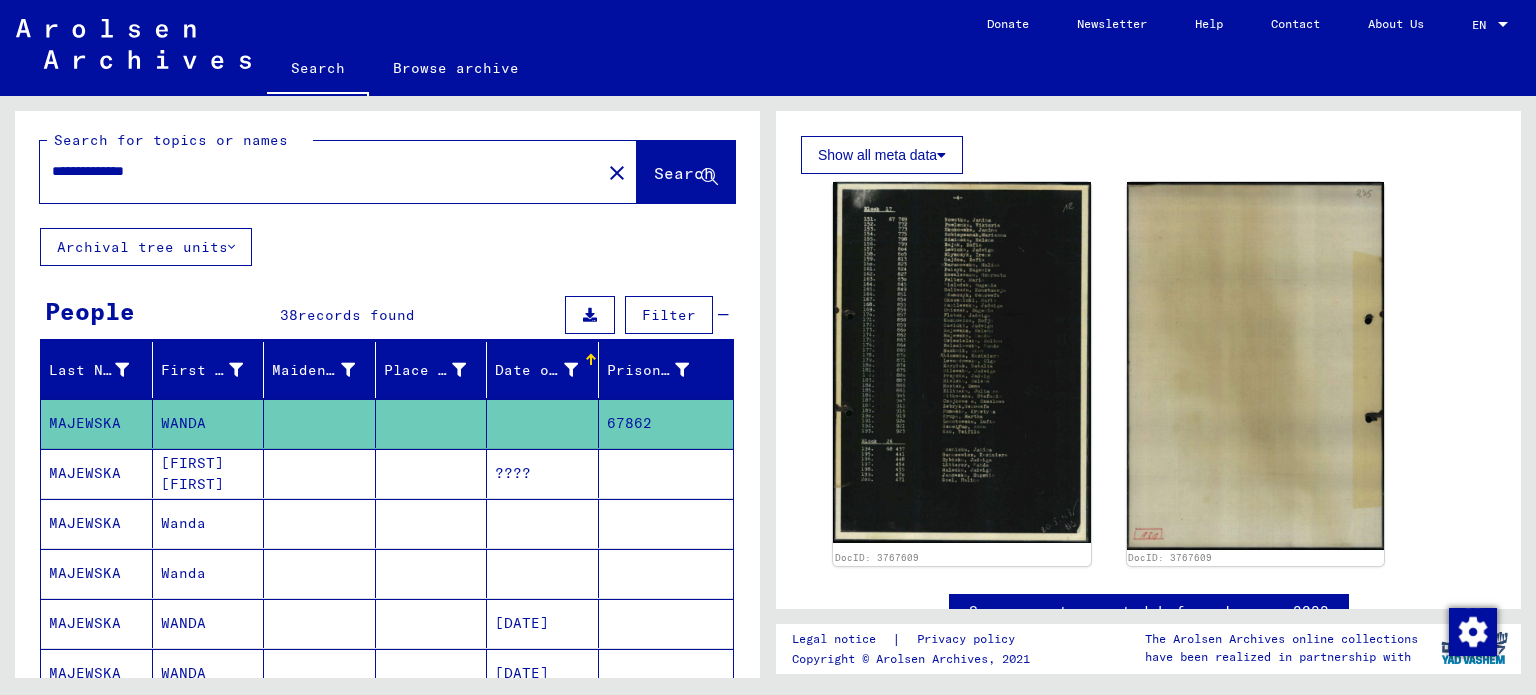 click on "????" at bounding box center [543, 523] 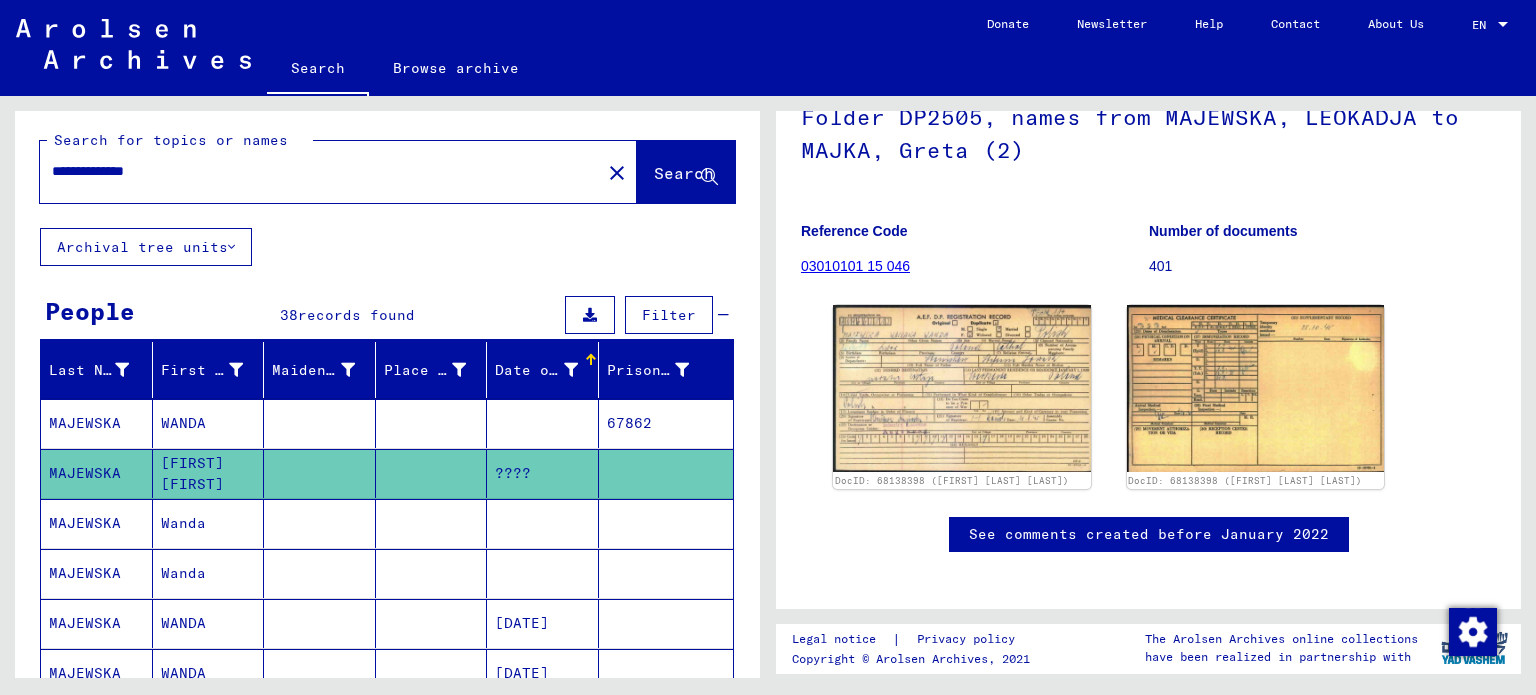 scroll, scrollTop: 200, scrollLeft: 0, axis: vertical 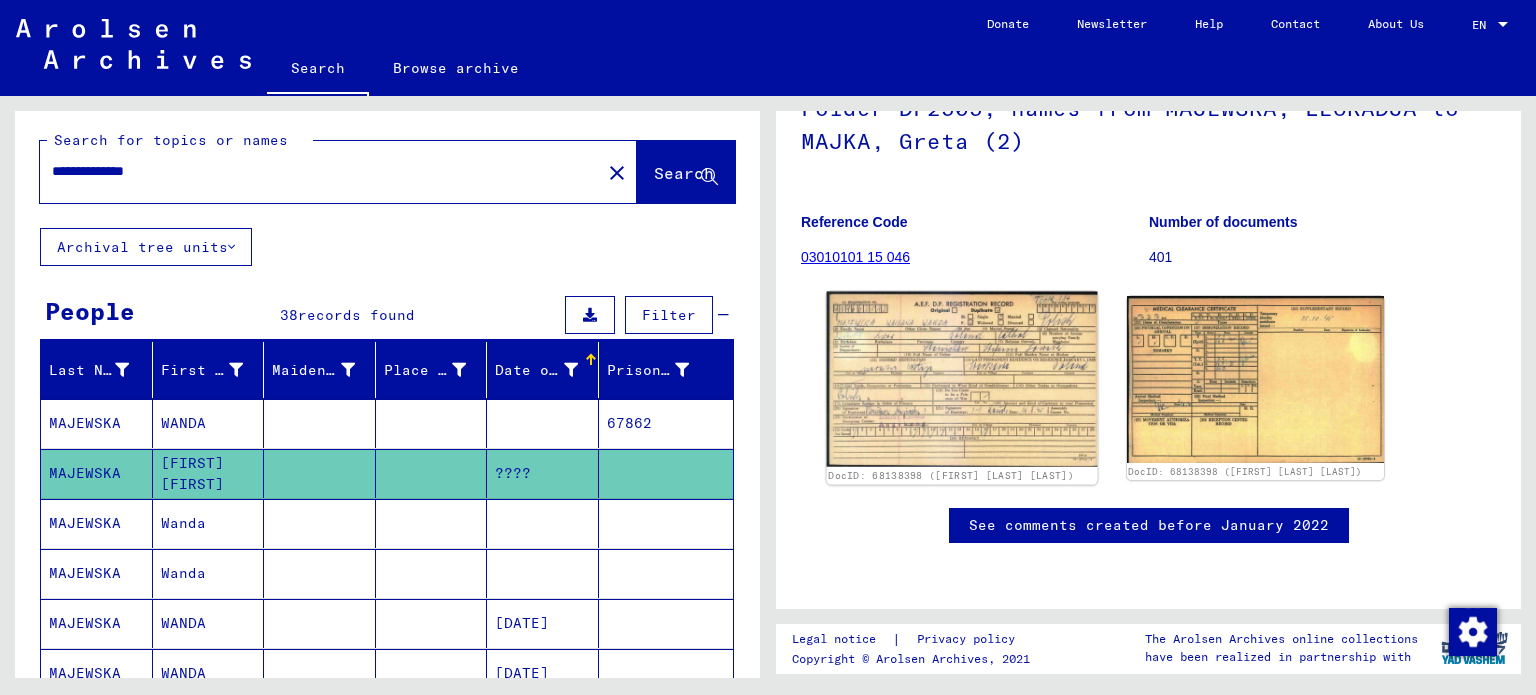click 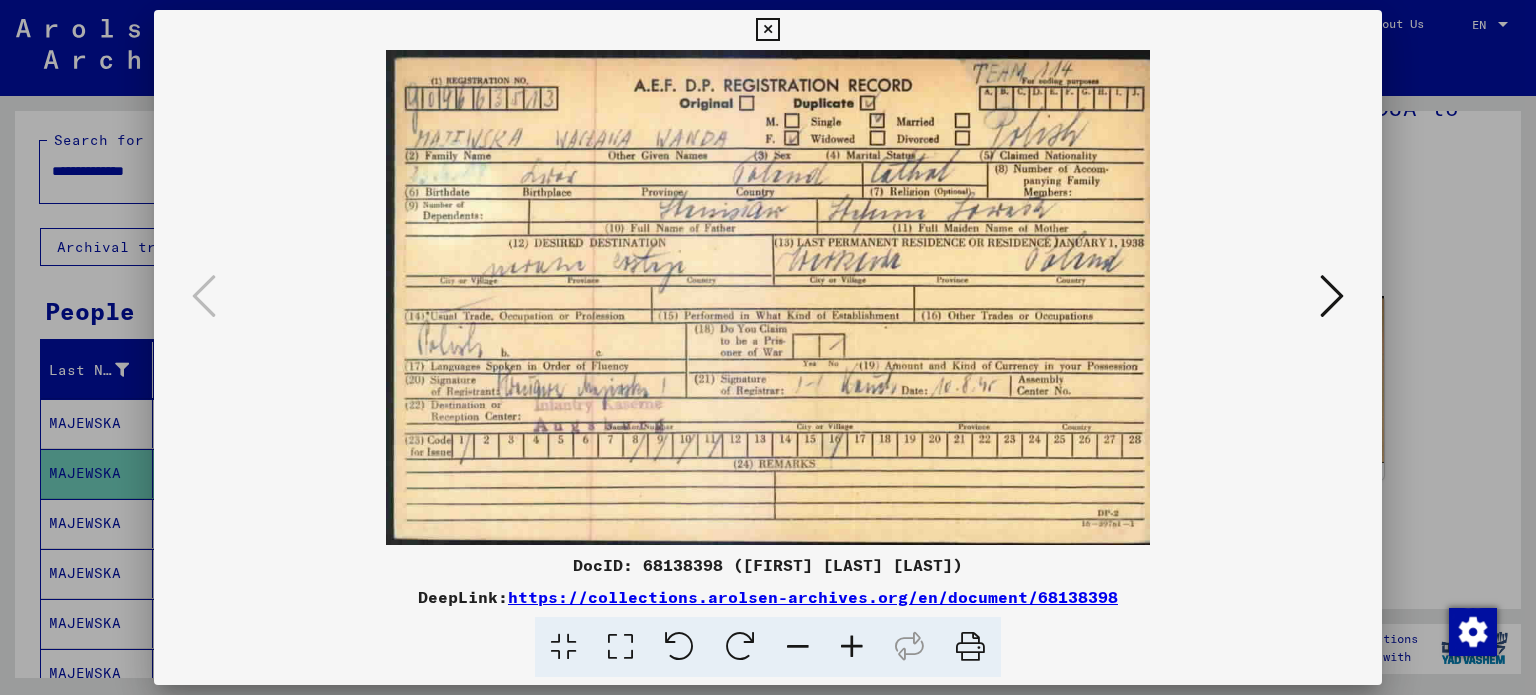type 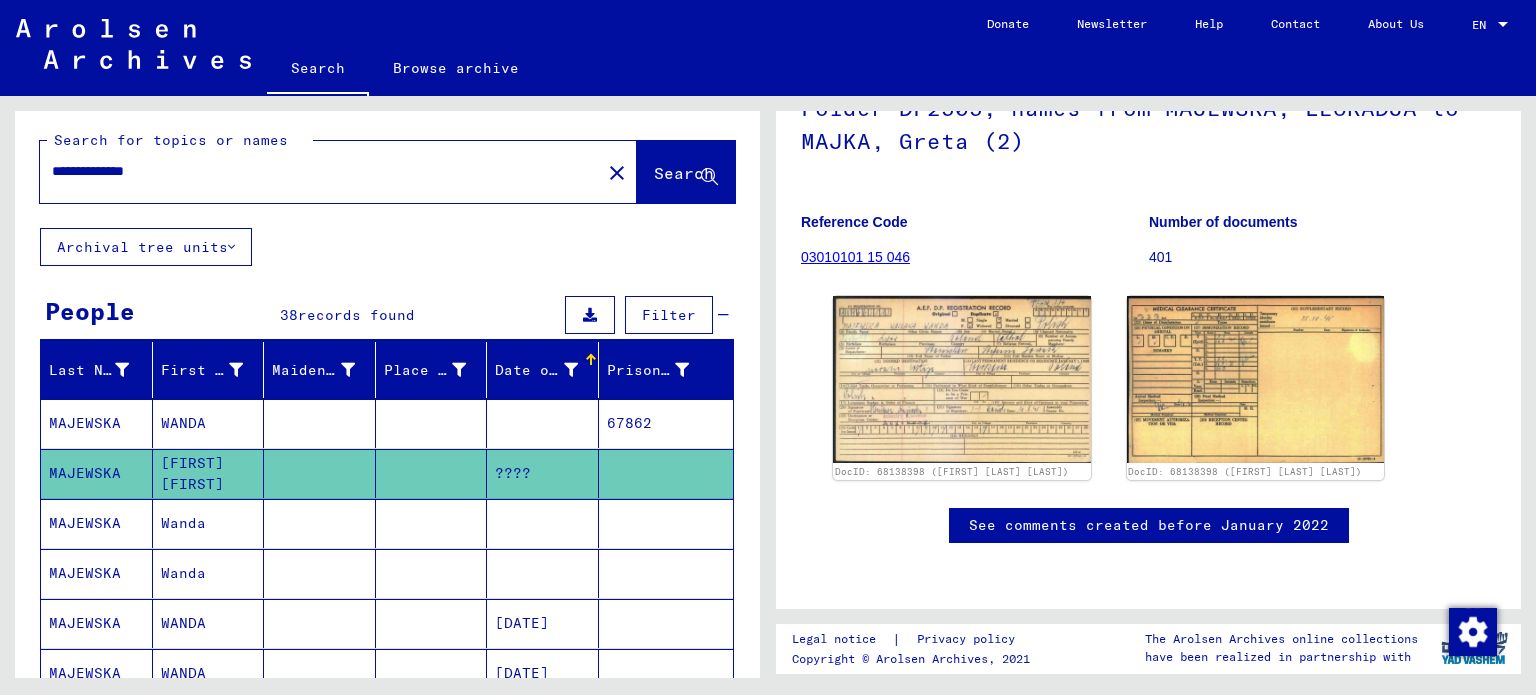click at bounding box center (666, 573) 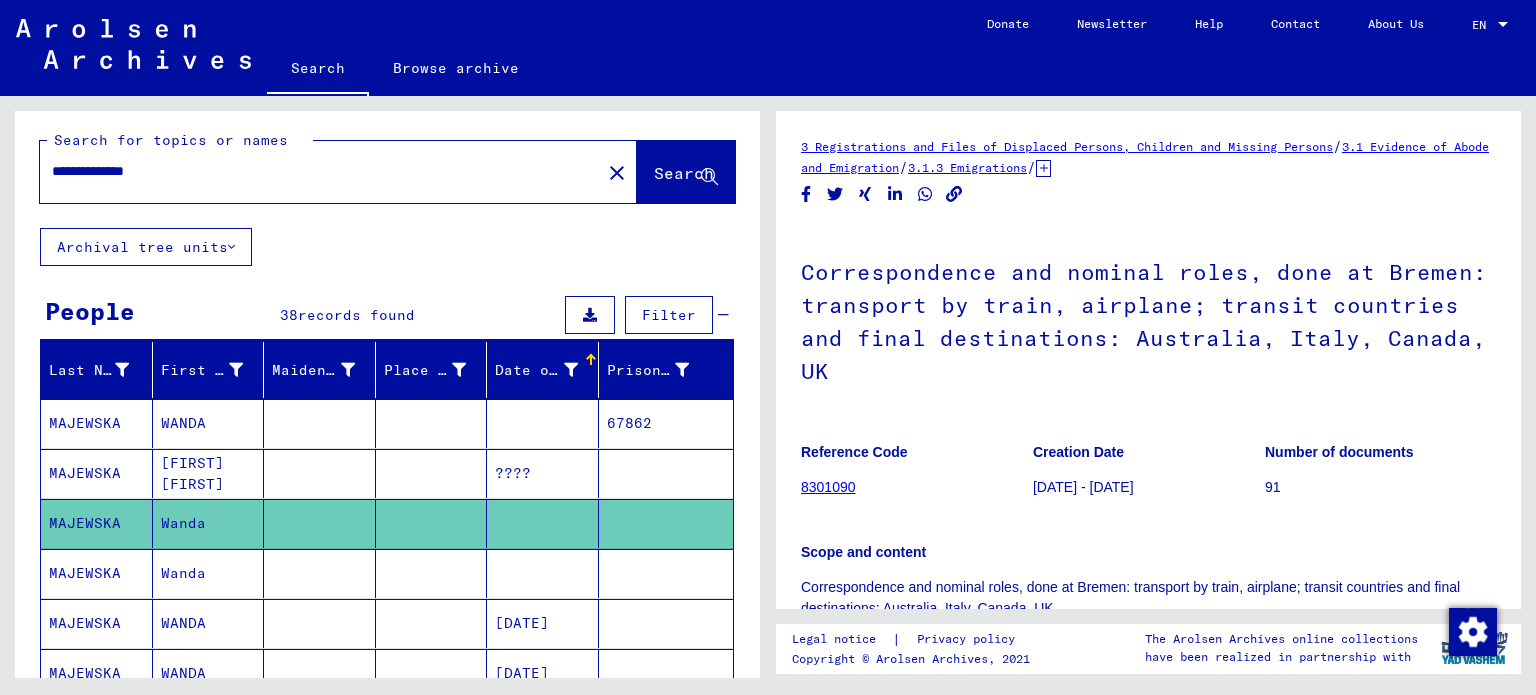 scroll, scrollTop: 332, scrollLeft: 0, axis: vertical 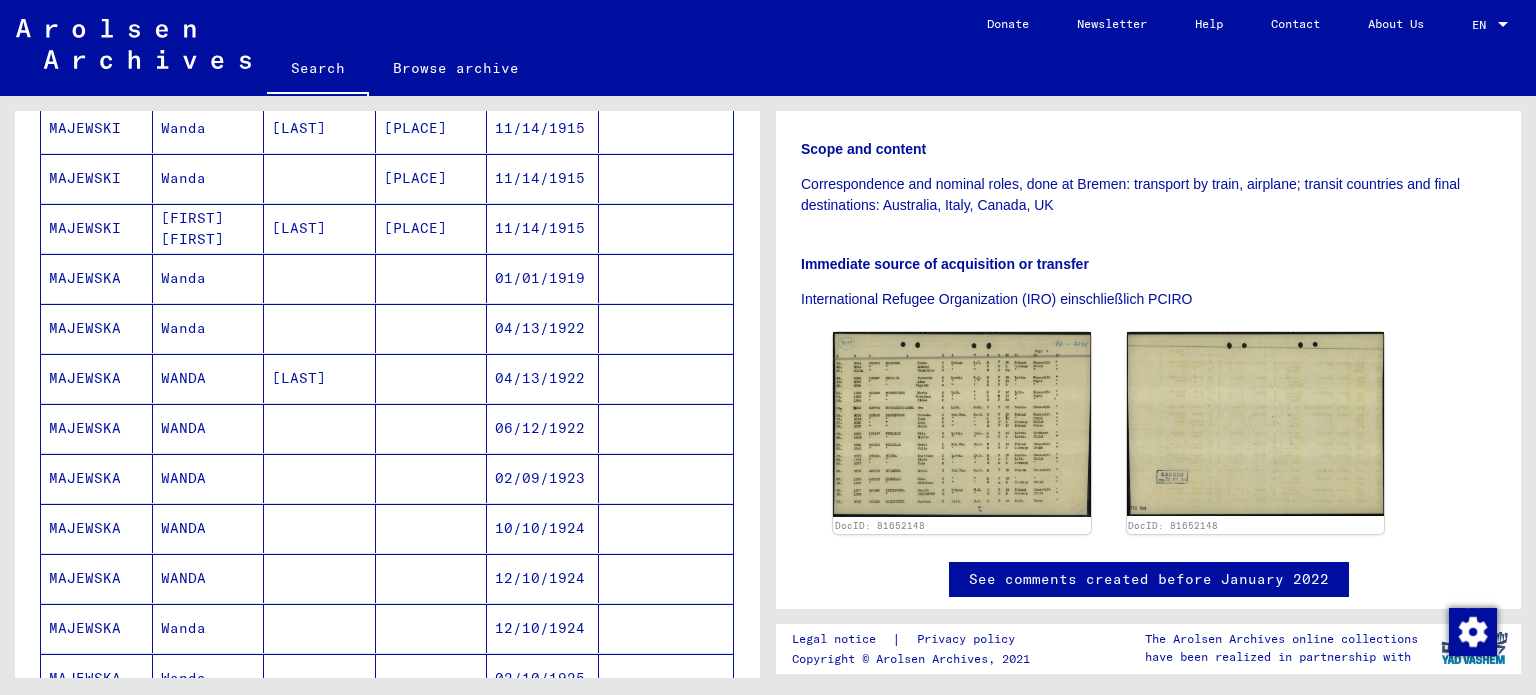 click at bounding box center [666, 478] 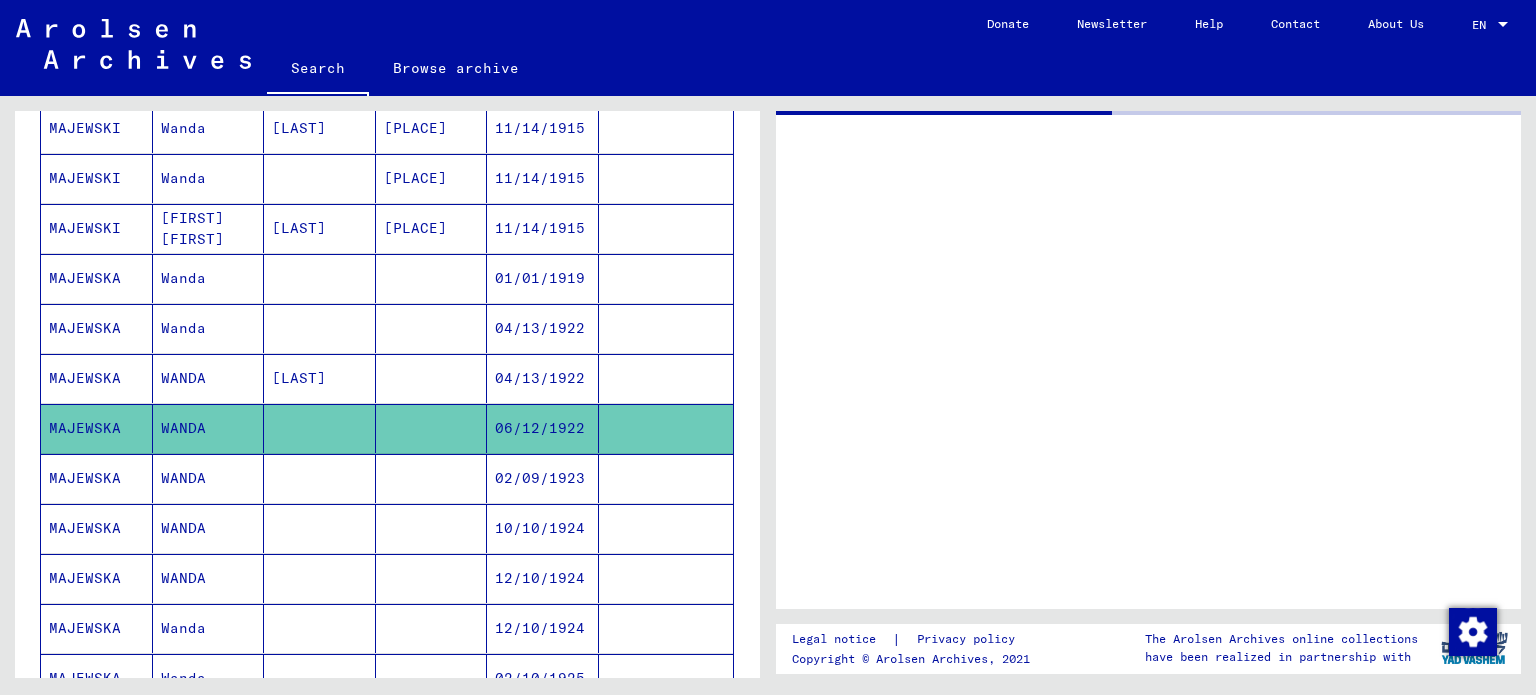 scroll, scrollTop: 0, scrollLeft: 0, axis: both 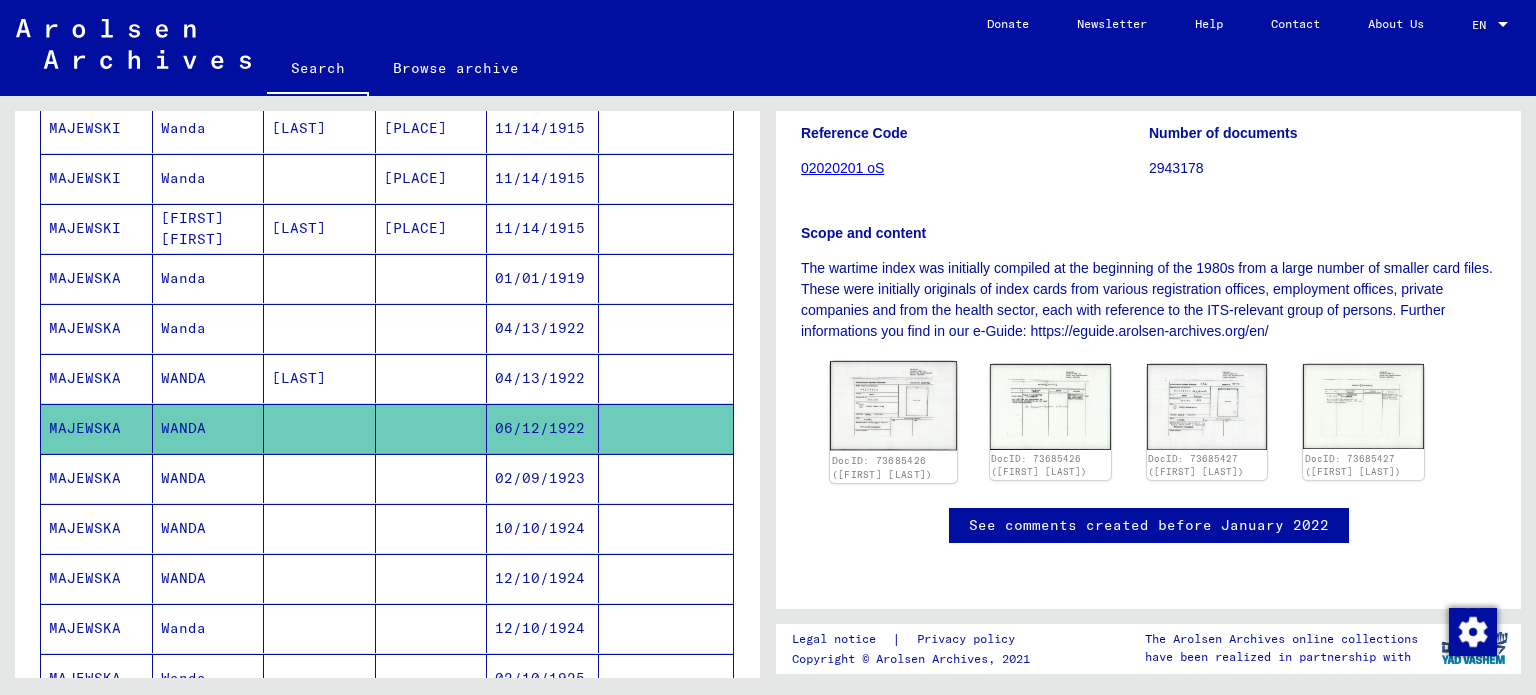 click 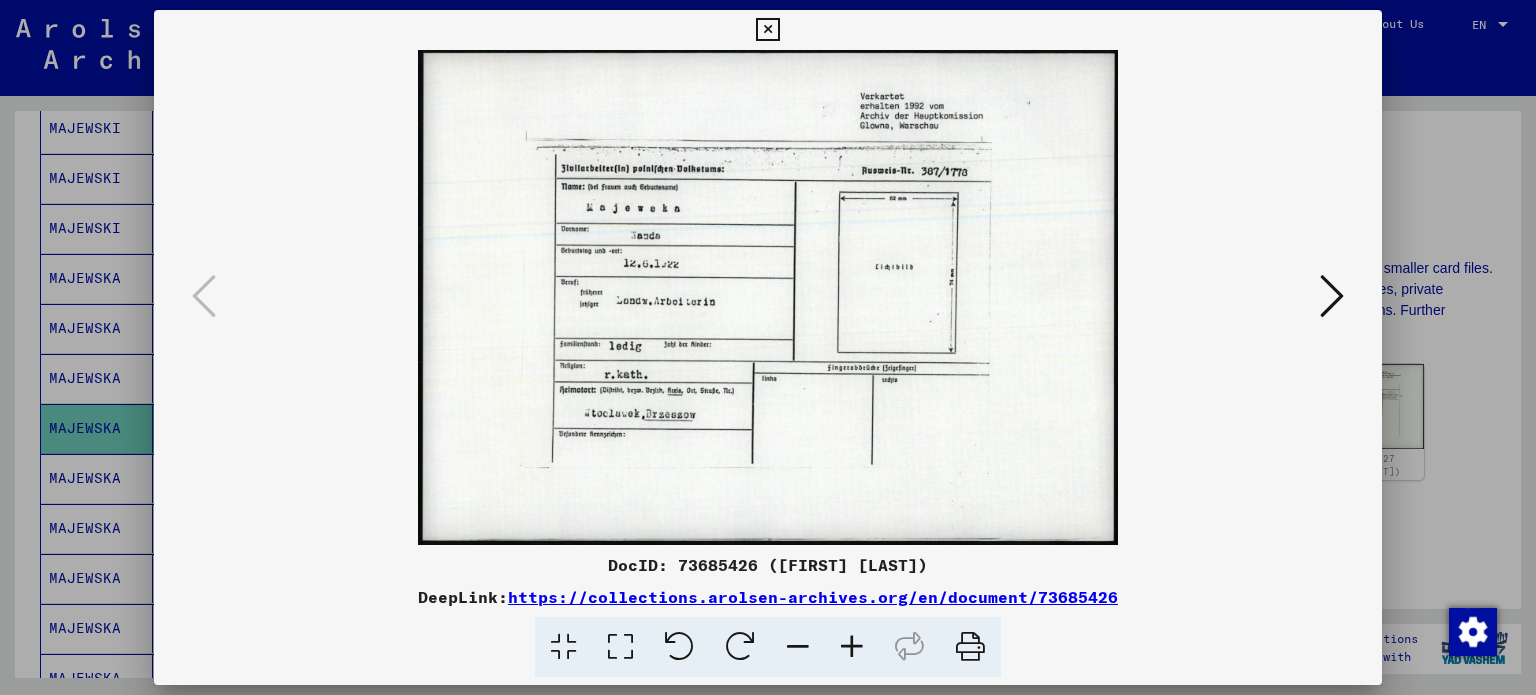 type 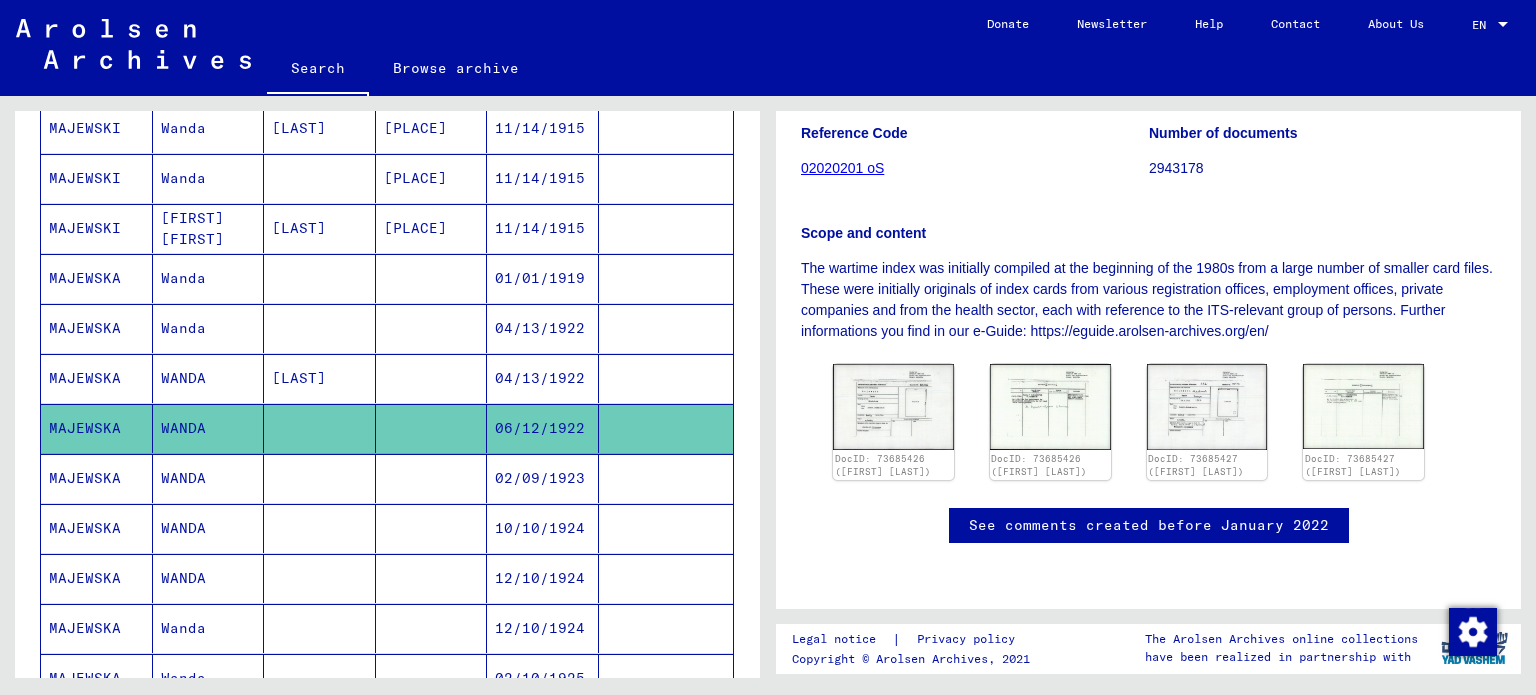 click on "02/09/1923" at bounding box center [543, 528] 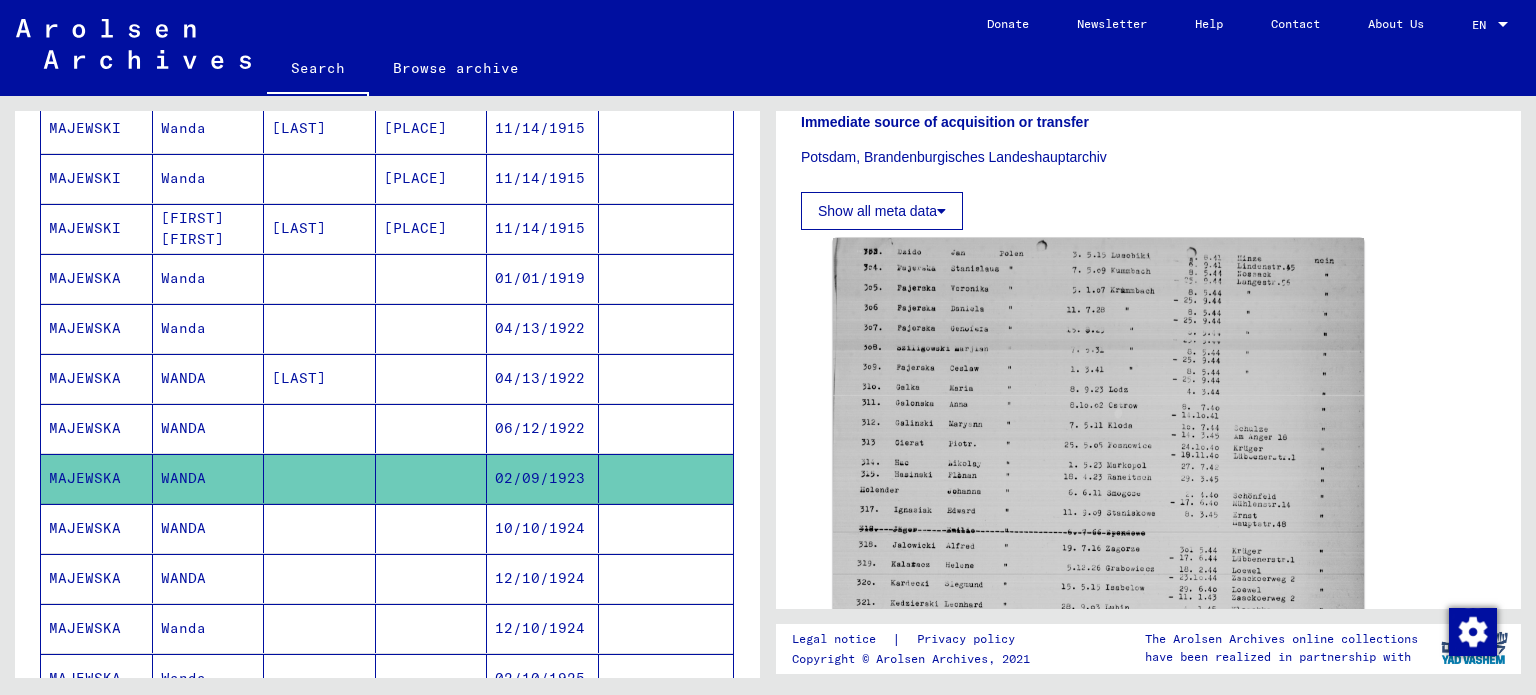 scroll, scrollTop: 480, scrollLeft: 0, axis: vertical 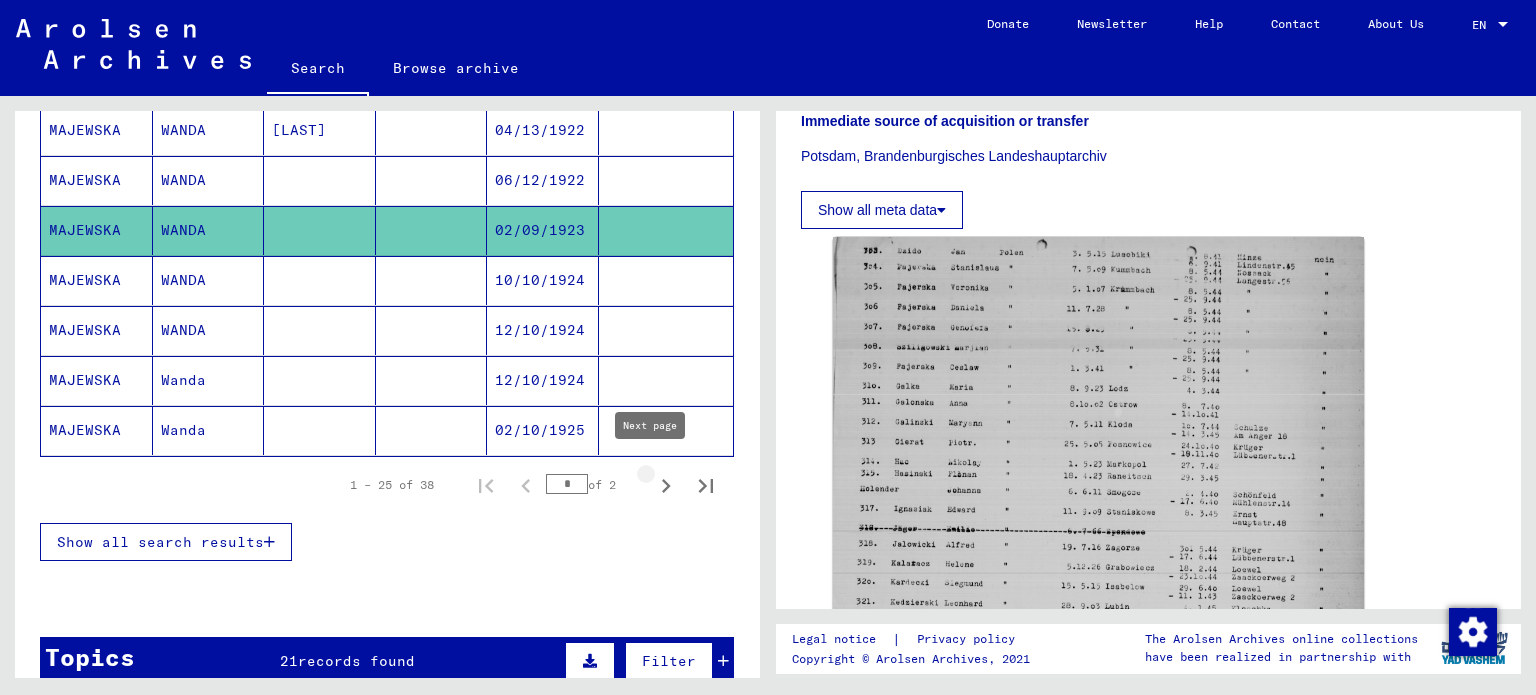 click 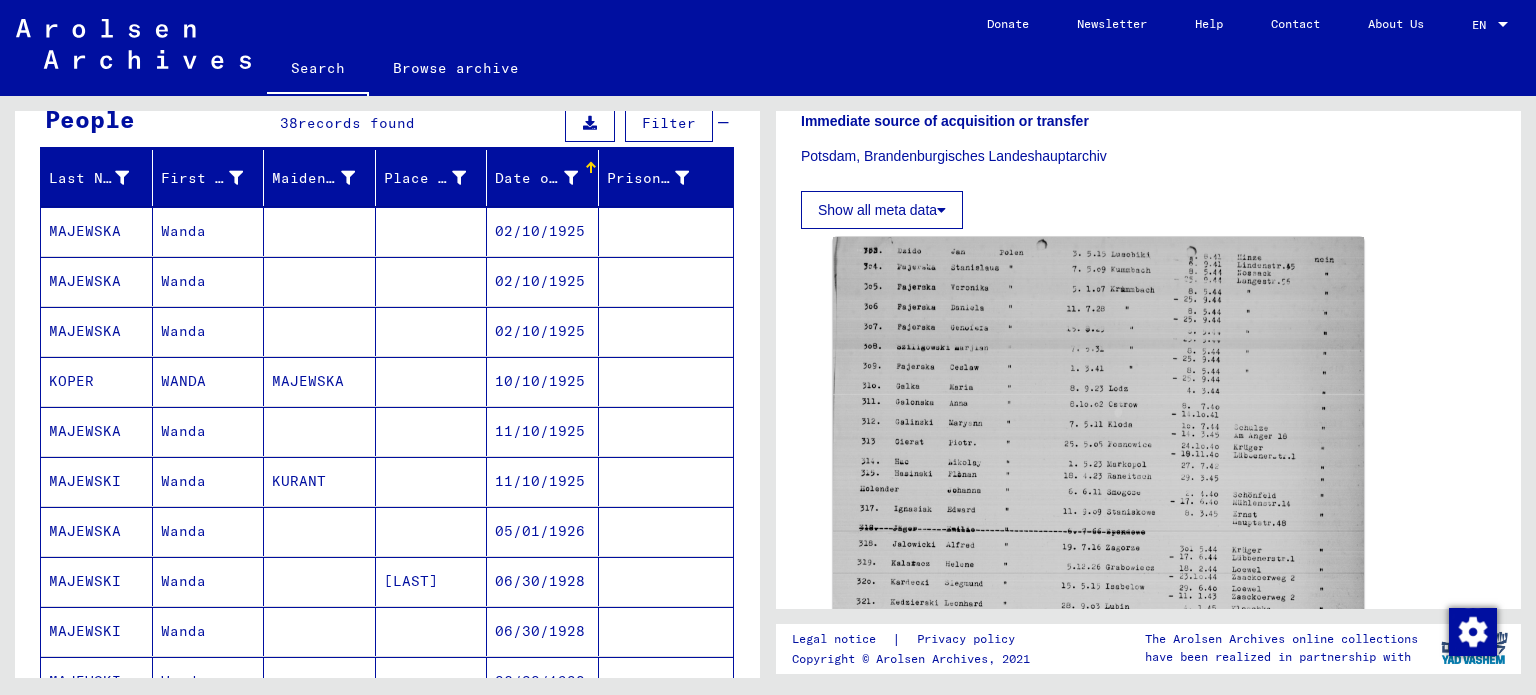 scroll, scrollTop: 197, scrollLeft: 0, axis: vertical 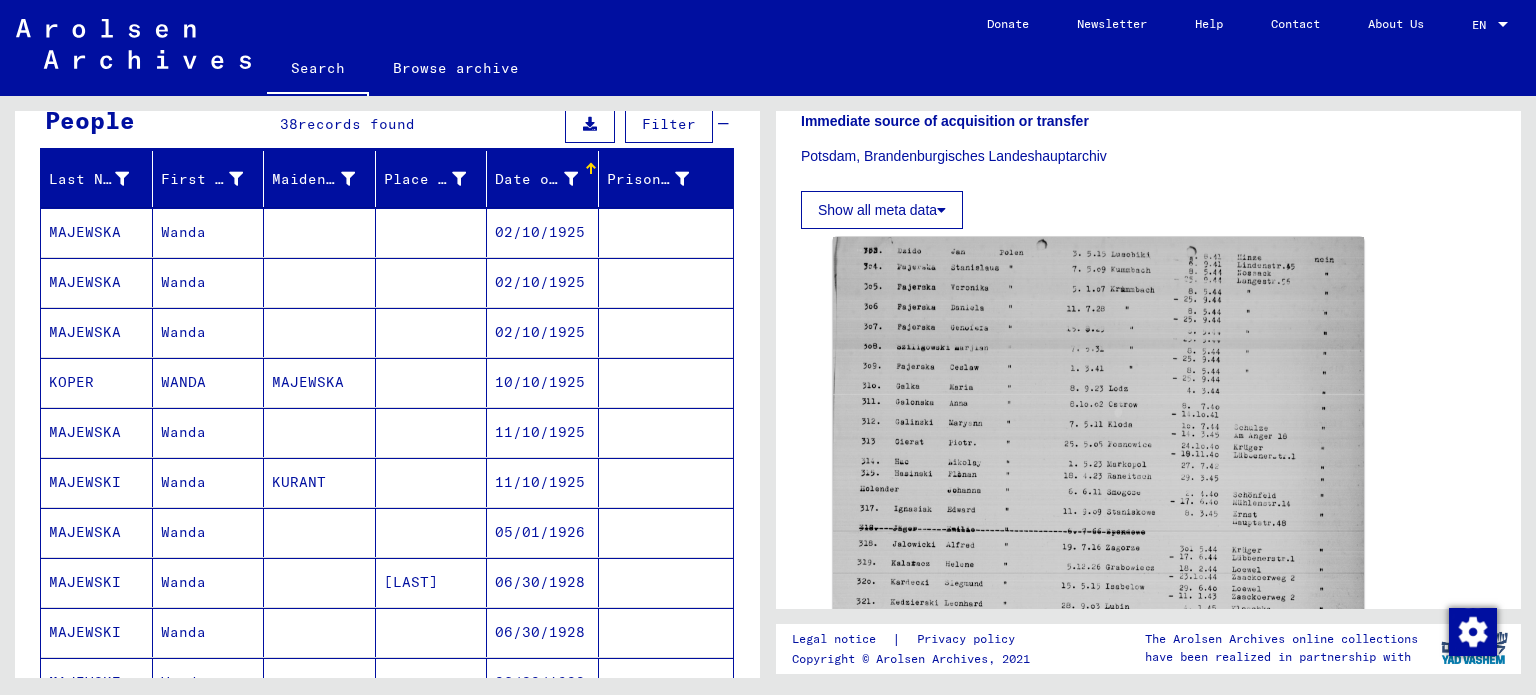 click on "05/01/1926" at bounding box center (543, 582) 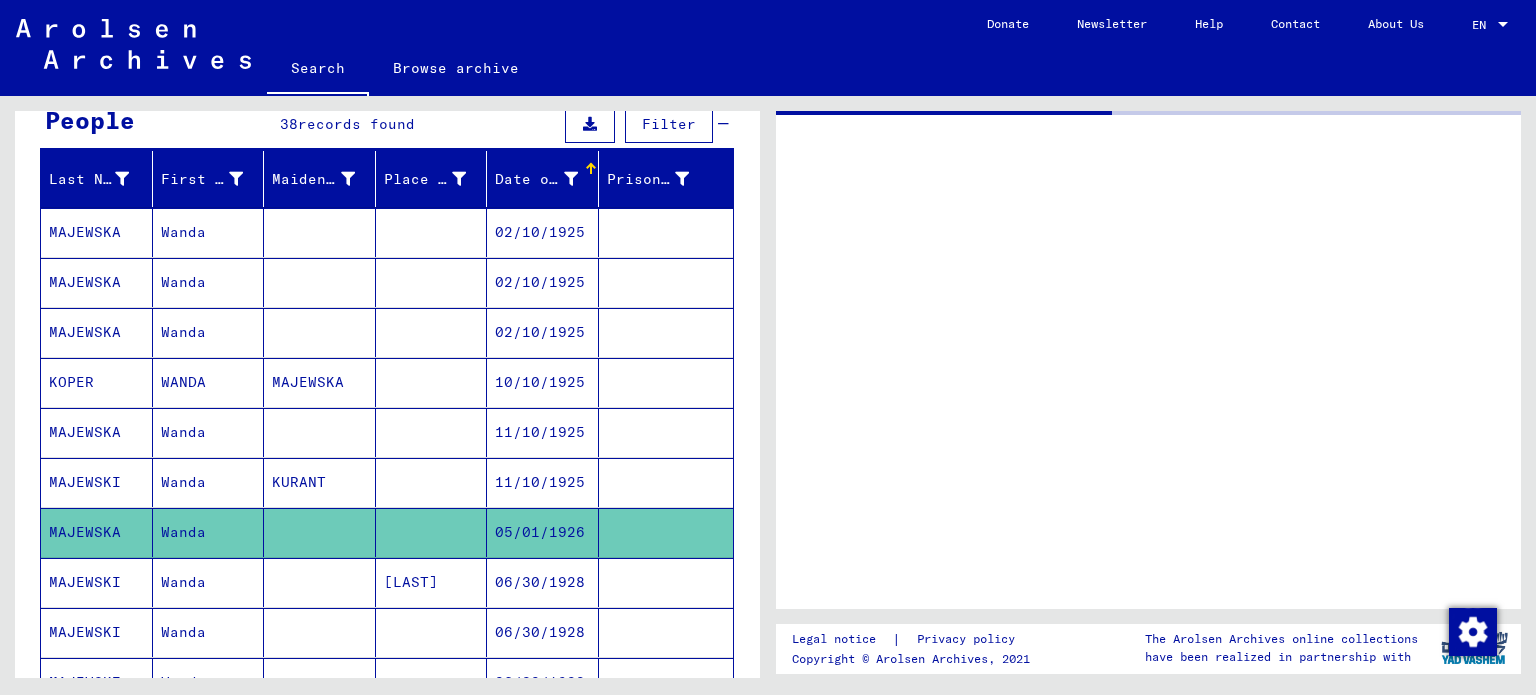 scroll, scrollTop: 0, scrollLeft: 0, axis: both 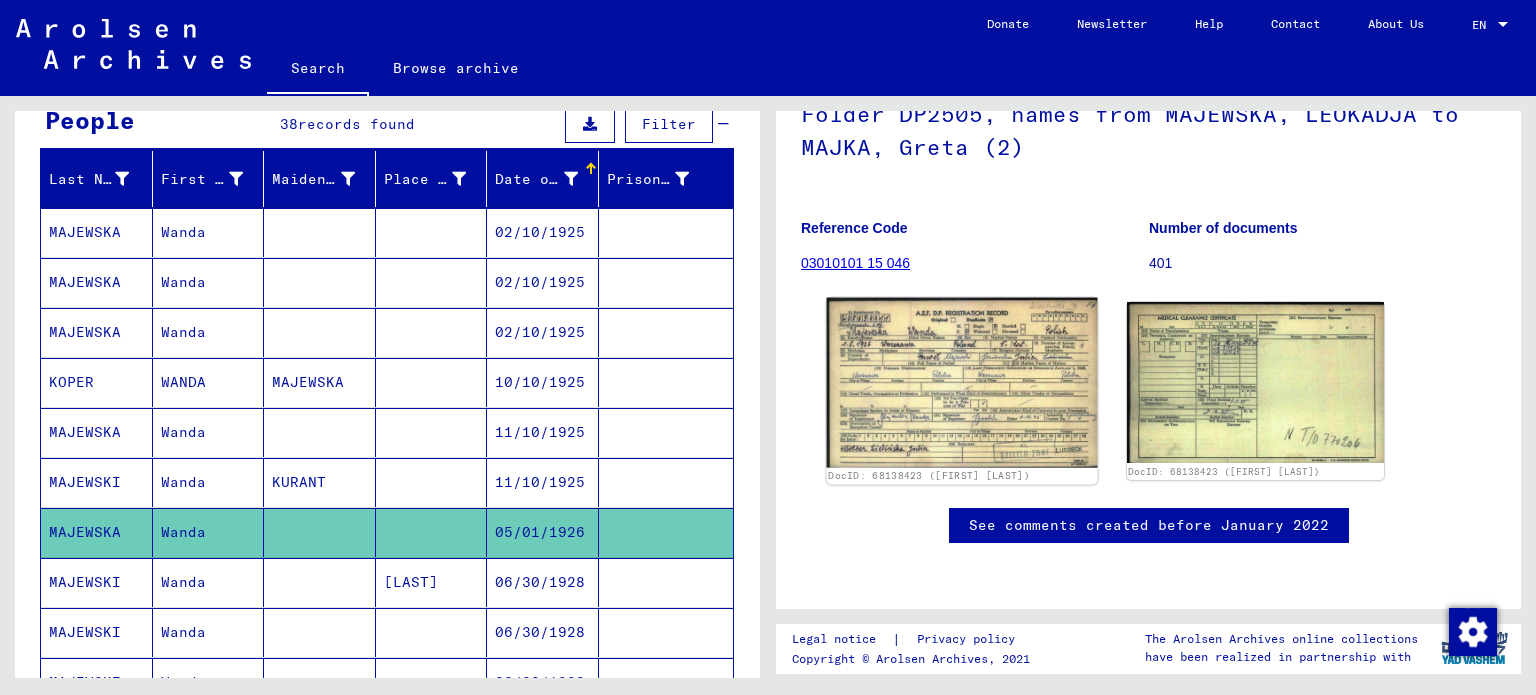 click 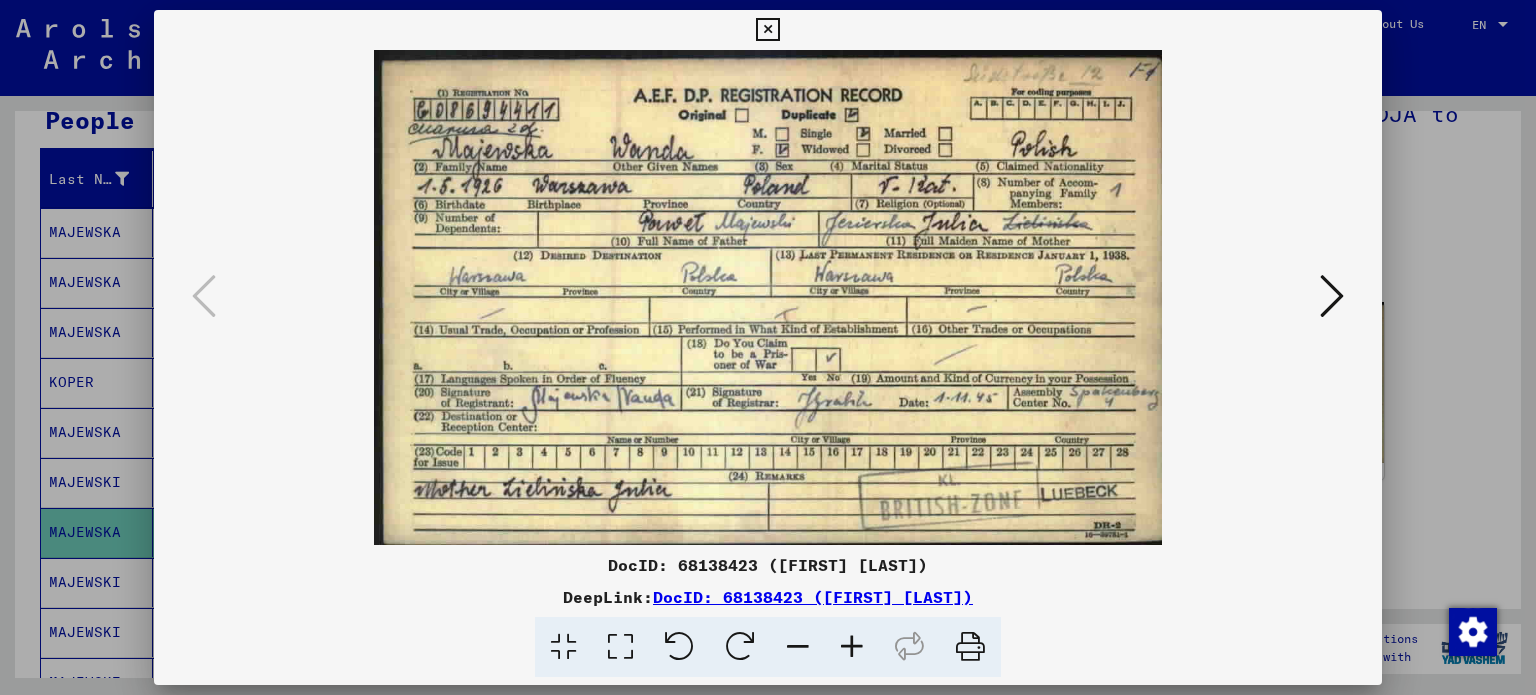 type 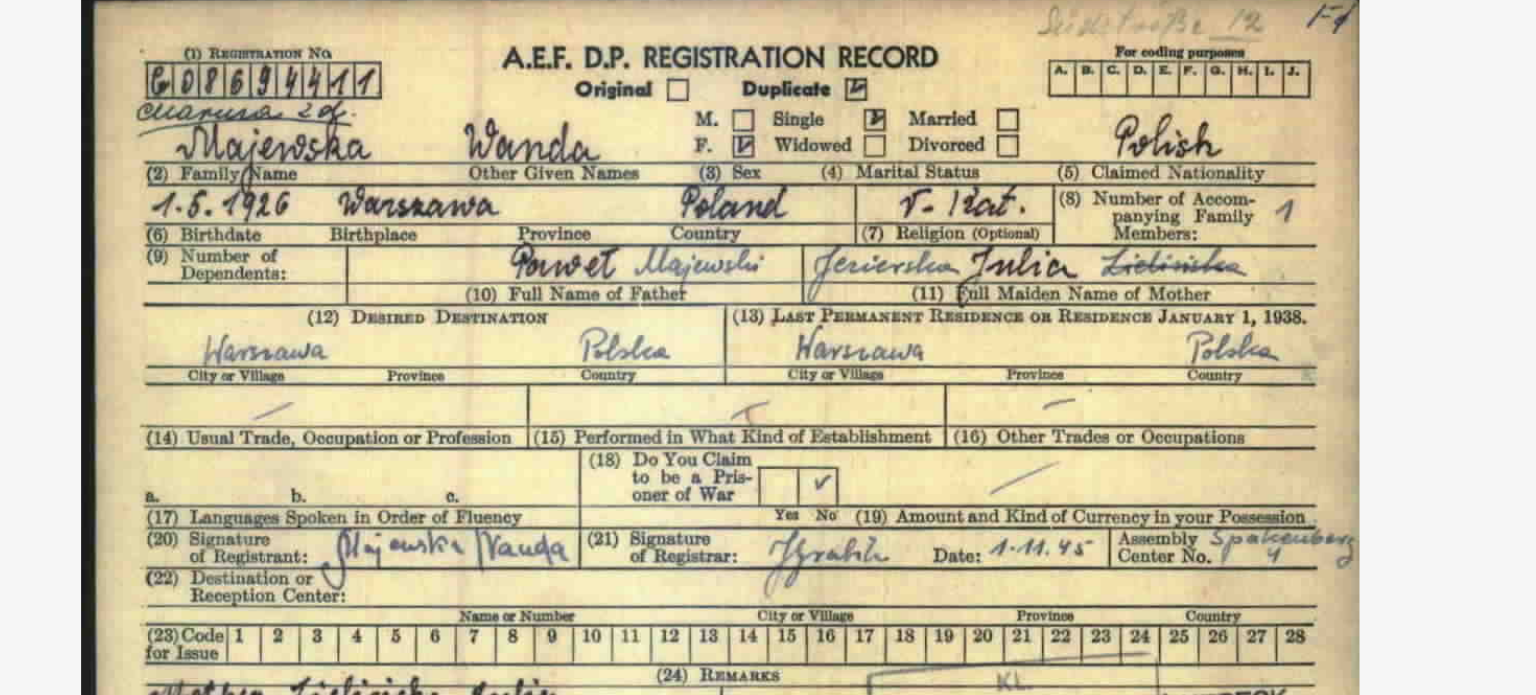 scroll, scrollTop: 0, scrollLeft: 0, axis: both 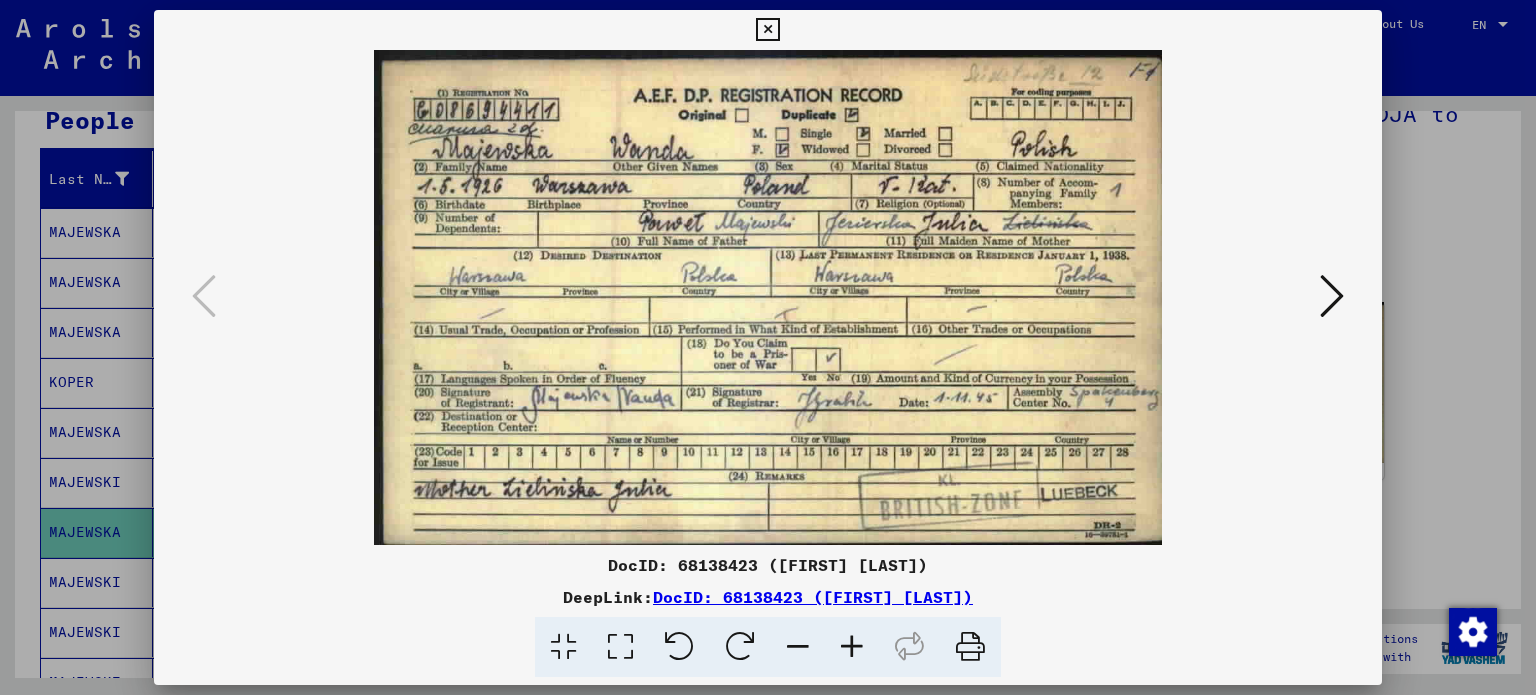 click on "DocID: 68138423 ([FIRST] [LAST])" at bounding box center (813, 597) 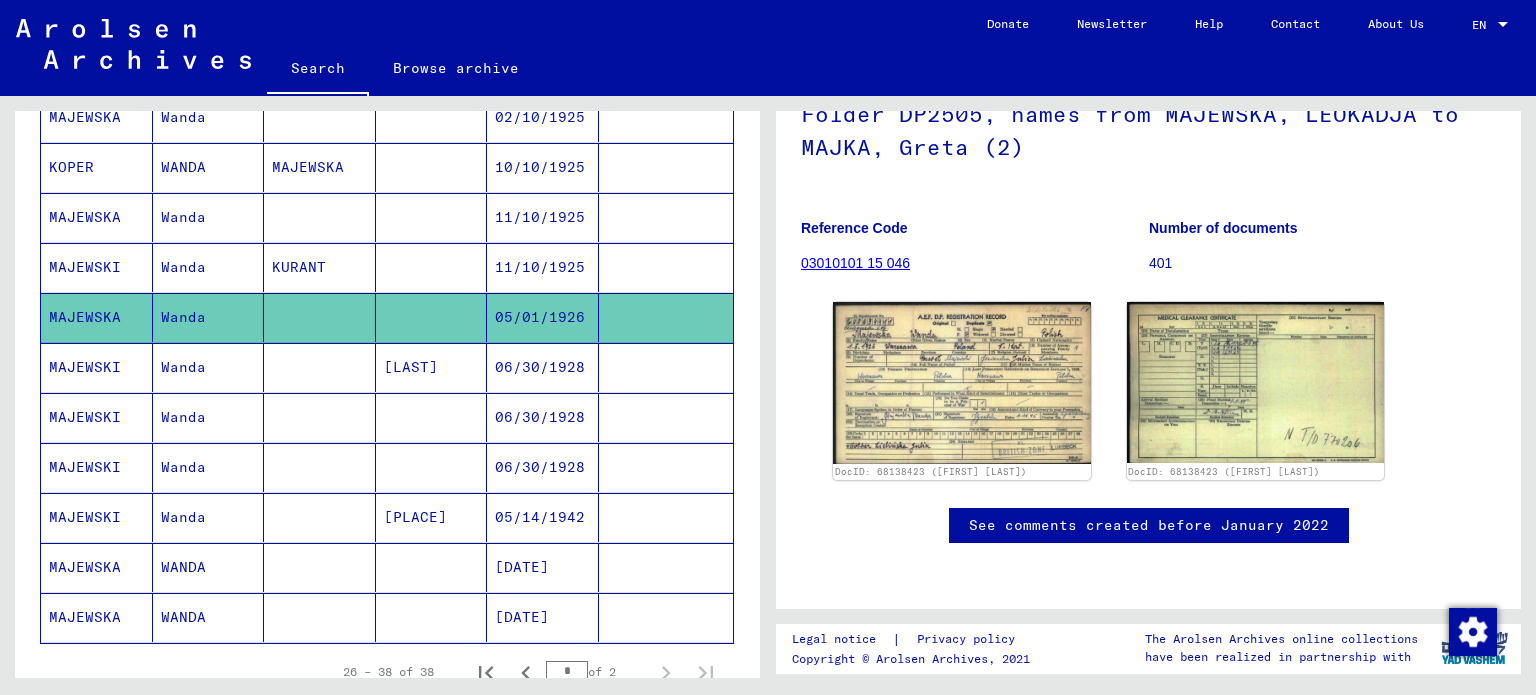 scroll, scrollTop: 413, scrollLeft: 0, axis: vertical 